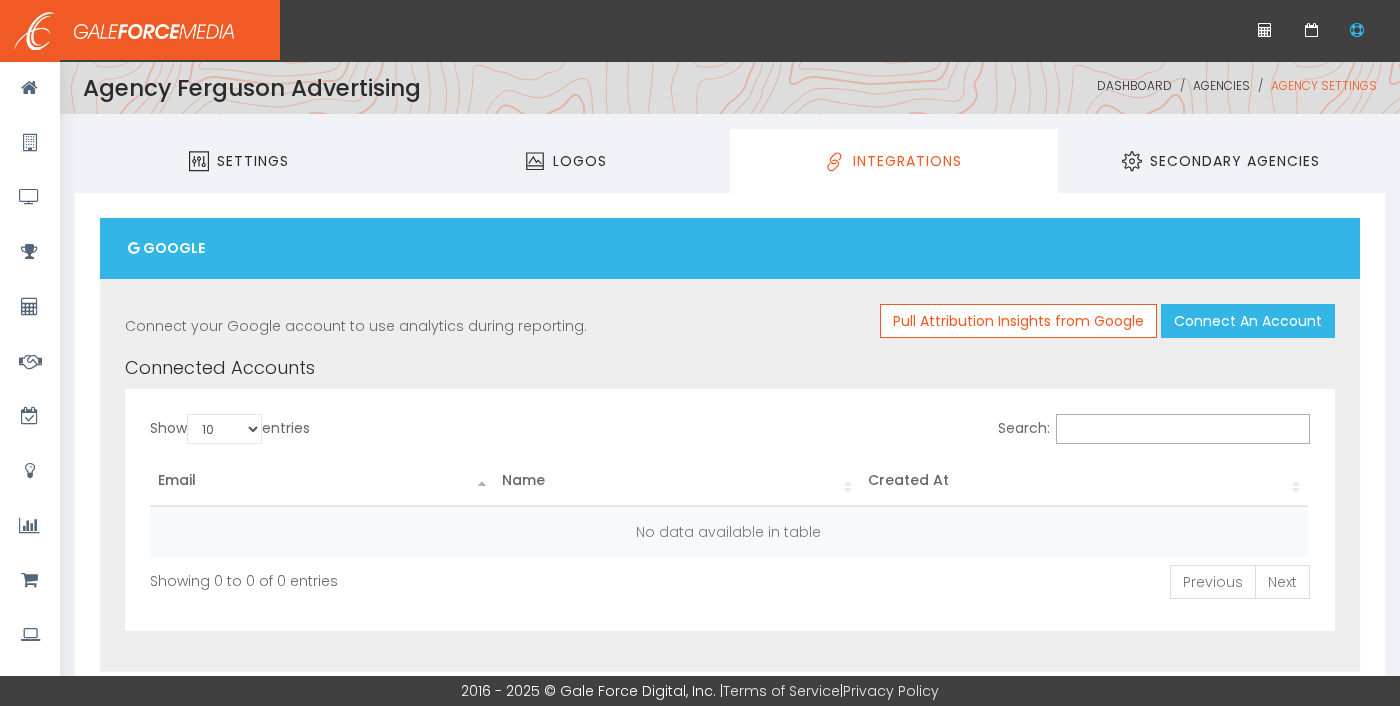 scroll, scrollTop: 0, scrollLeft: 0, axis: both 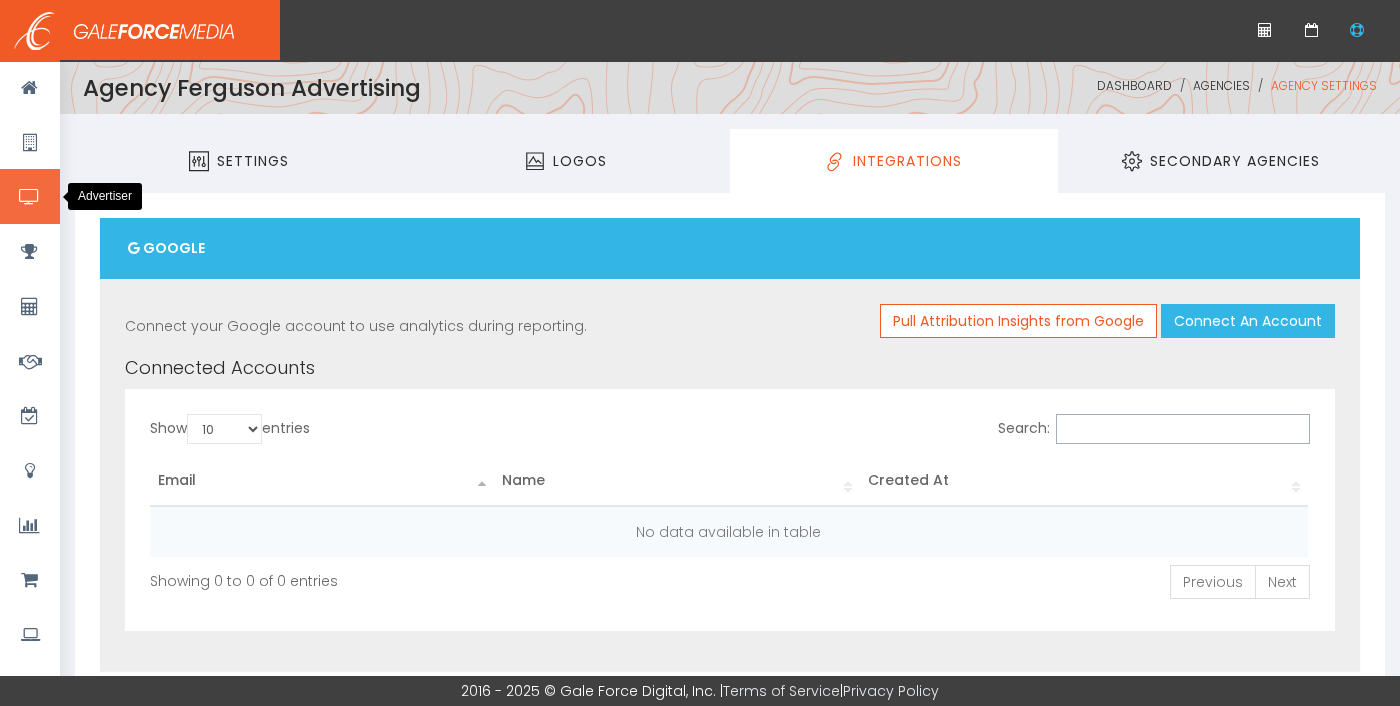 click at bounding box center (30, 196) 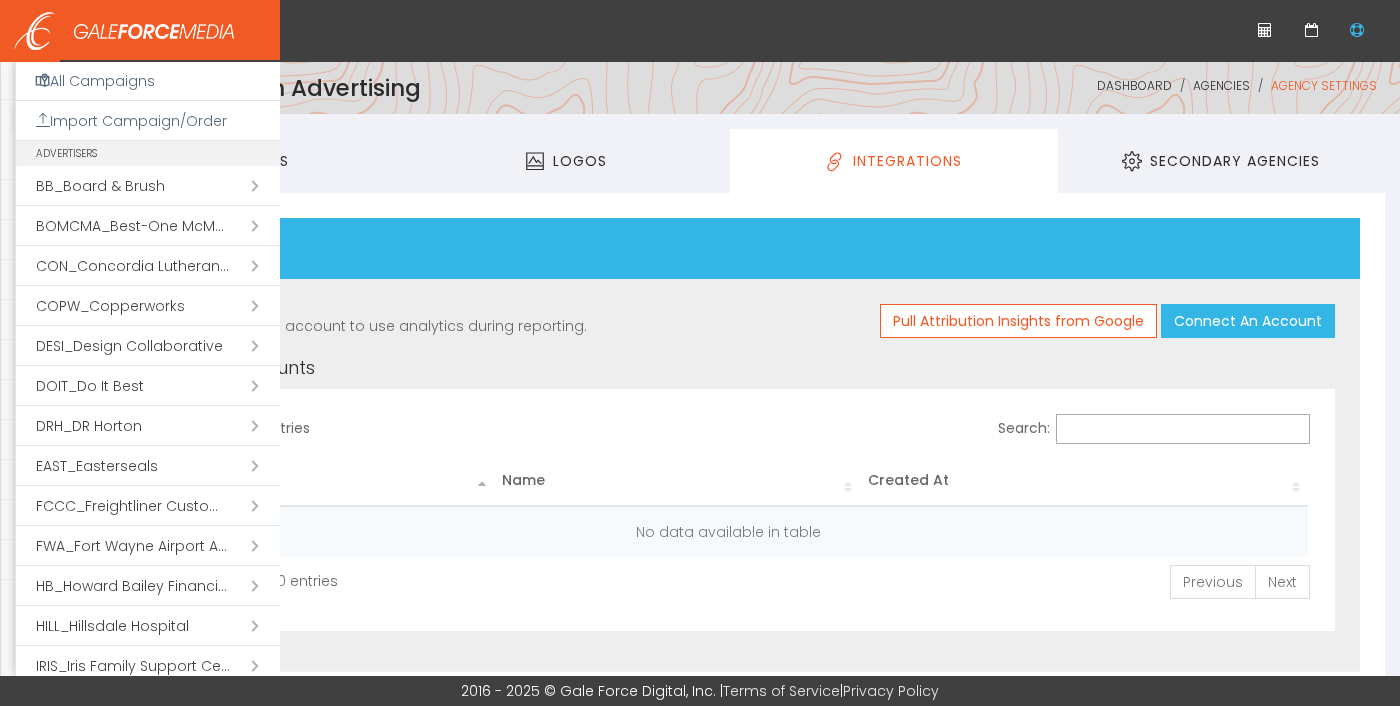 scroll, scrollTop: 206, scrollLeft: 0, axis: vertical 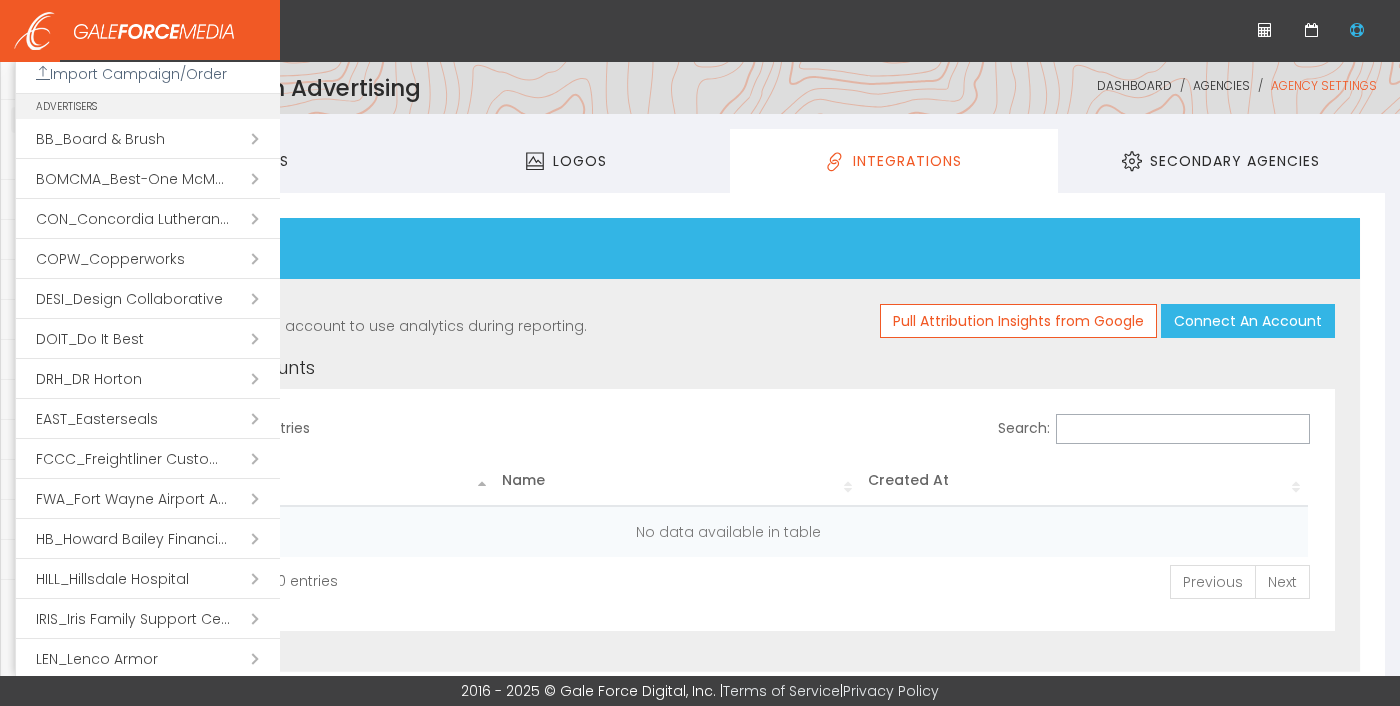 click on "Open submenu (  FWA_Fort Wayne Airport Authority)" at bounding box center (148, 499) 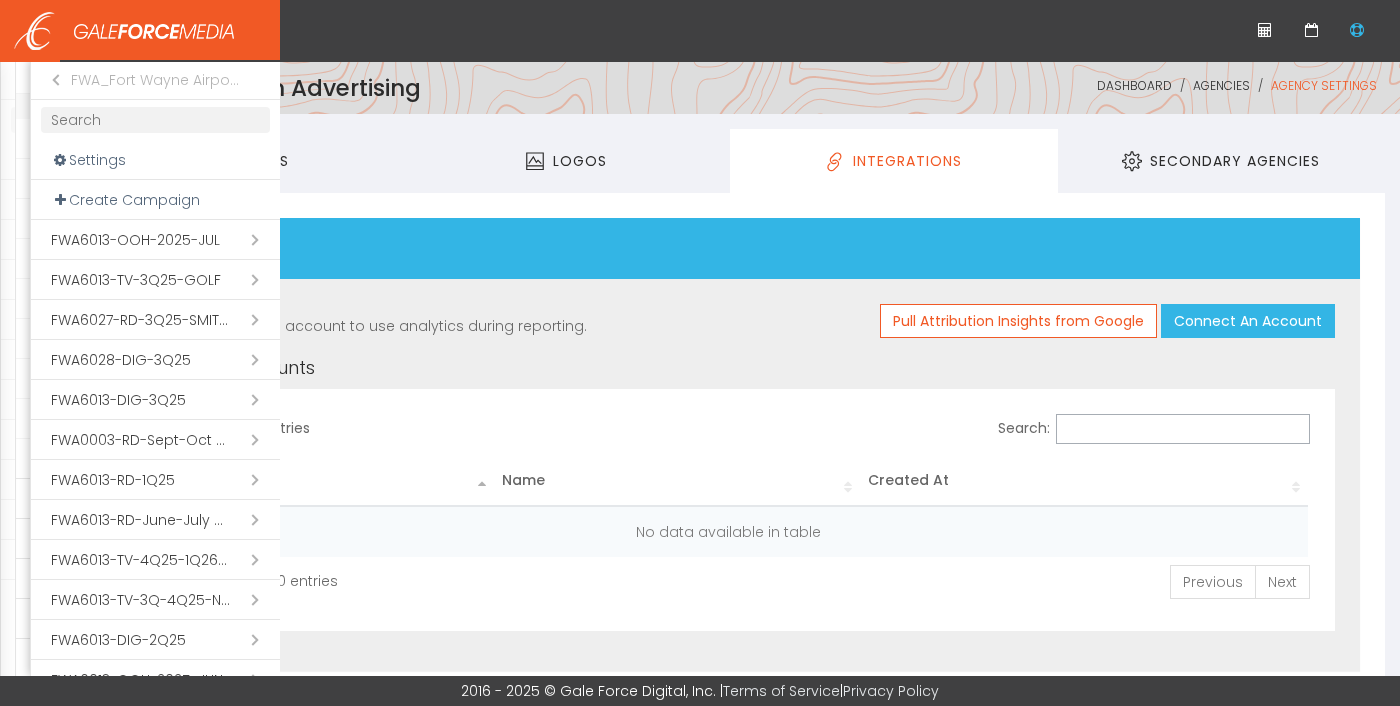click on "Open submenu (   [PRODUCT_CODE]-[CAMPAIGN_TYPE]-[QUARTER]-[YEAR]-[CAMPAIGN_TYPE]-[PERSON_NAME])" at bounding box center (155, 600) 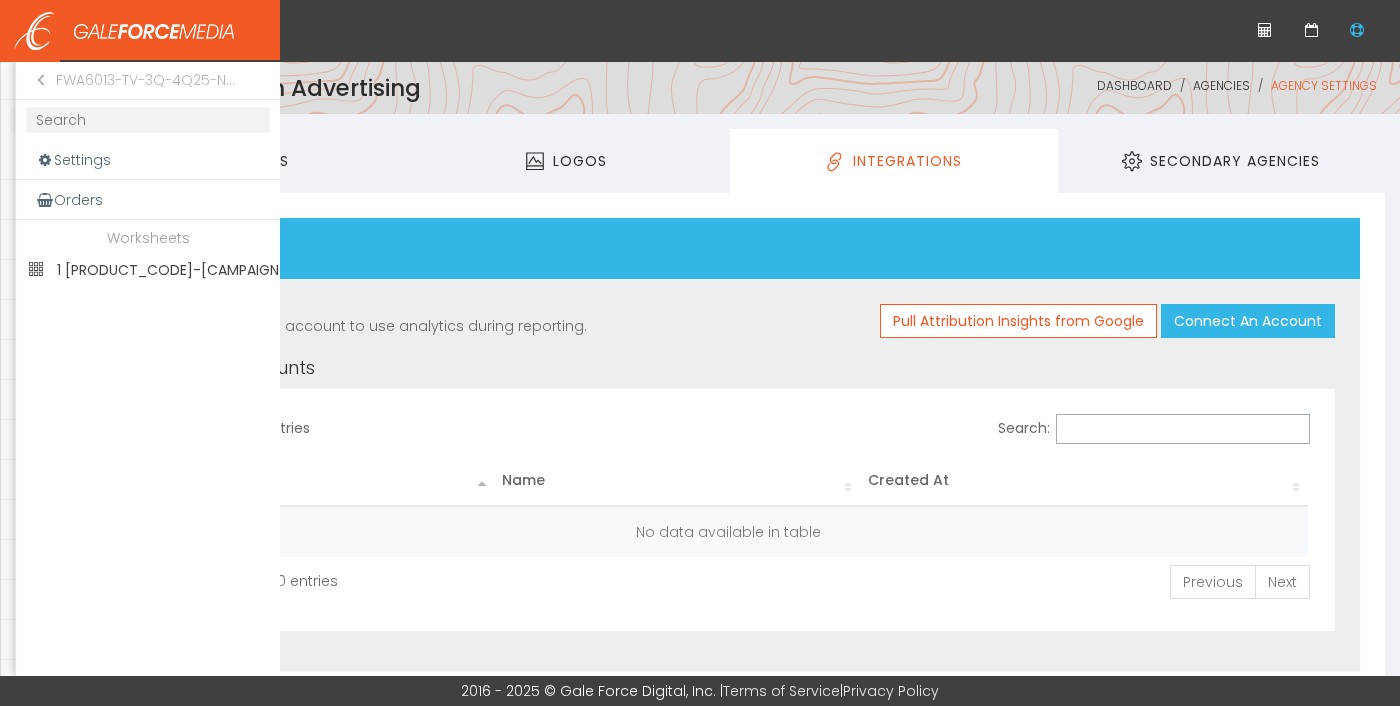 click at bounding box center [700, 353] 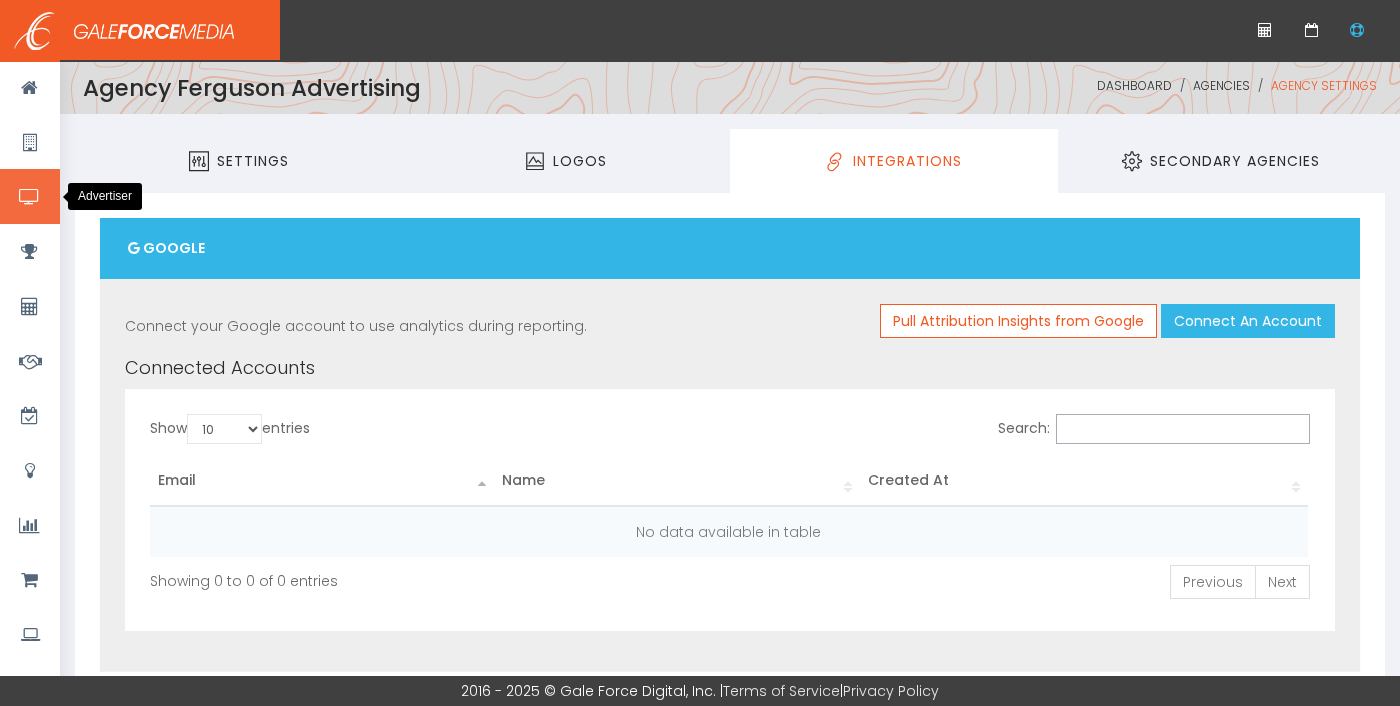 click at bounding box center [30, 196] 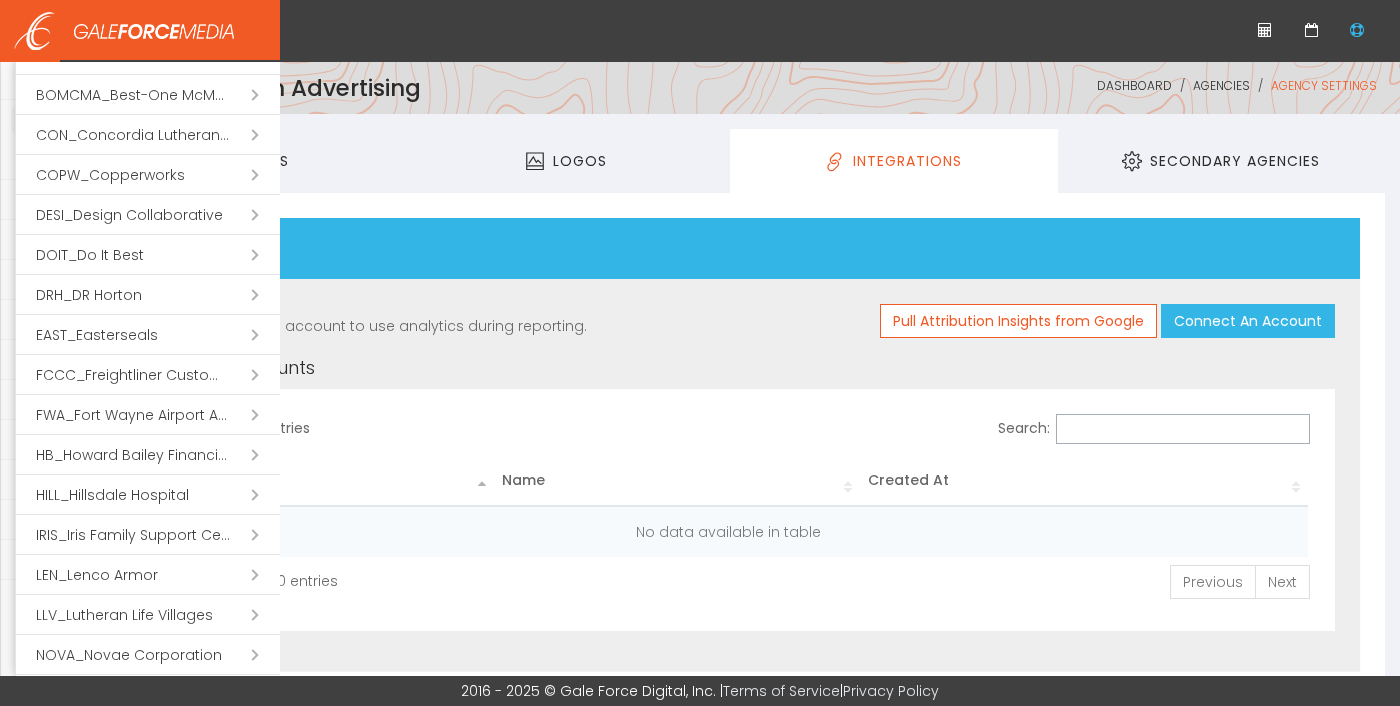 scroll, scrollTop: 231, scrollLeft: 0, axis: vertical 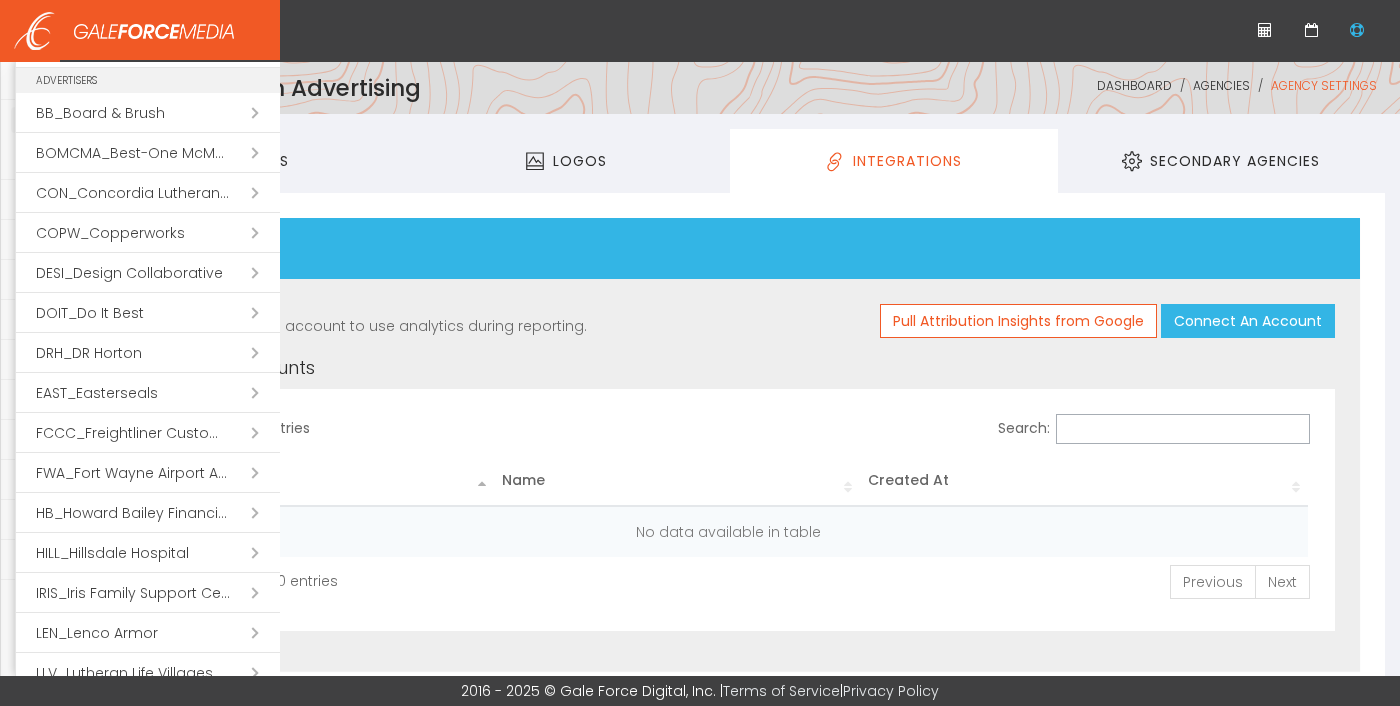 click on "Open submenu (  FWA_Fort Wayne Airport Authority)" at bounding box center (148, 473) 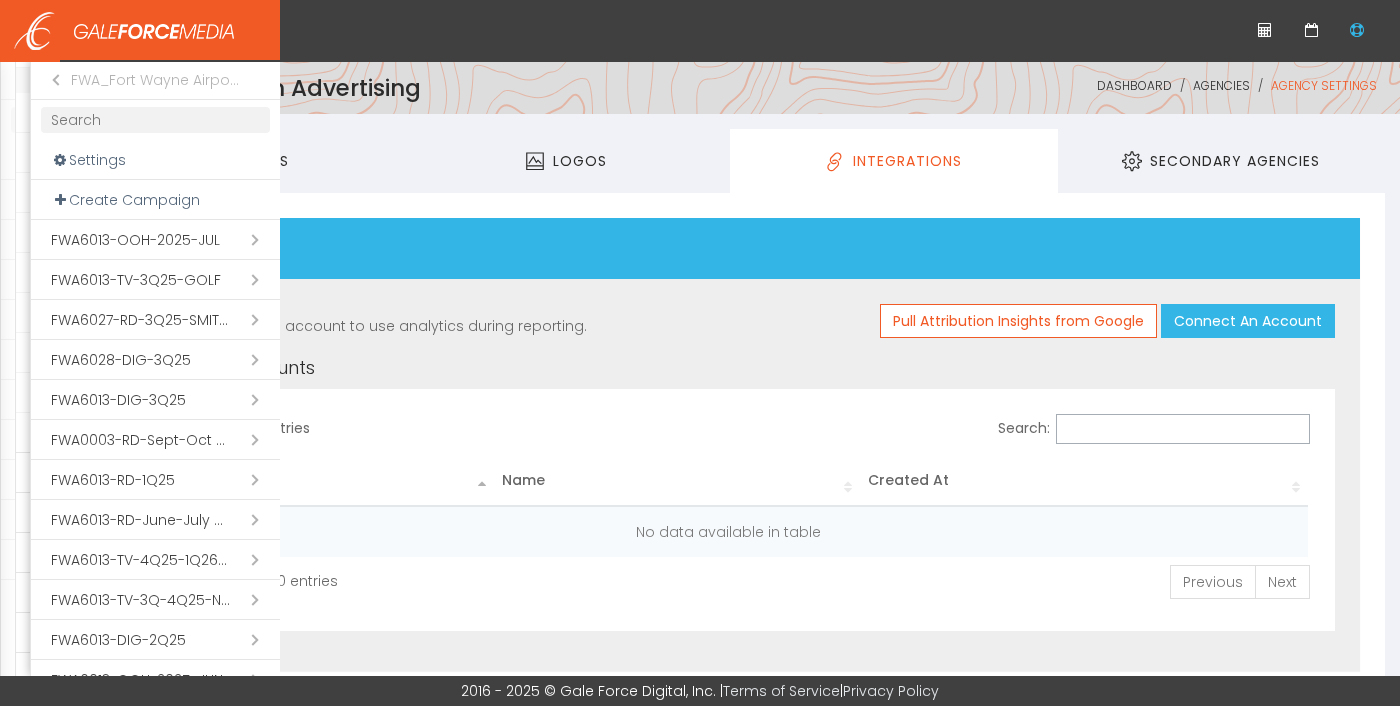 click at bounding box center [155, 120] 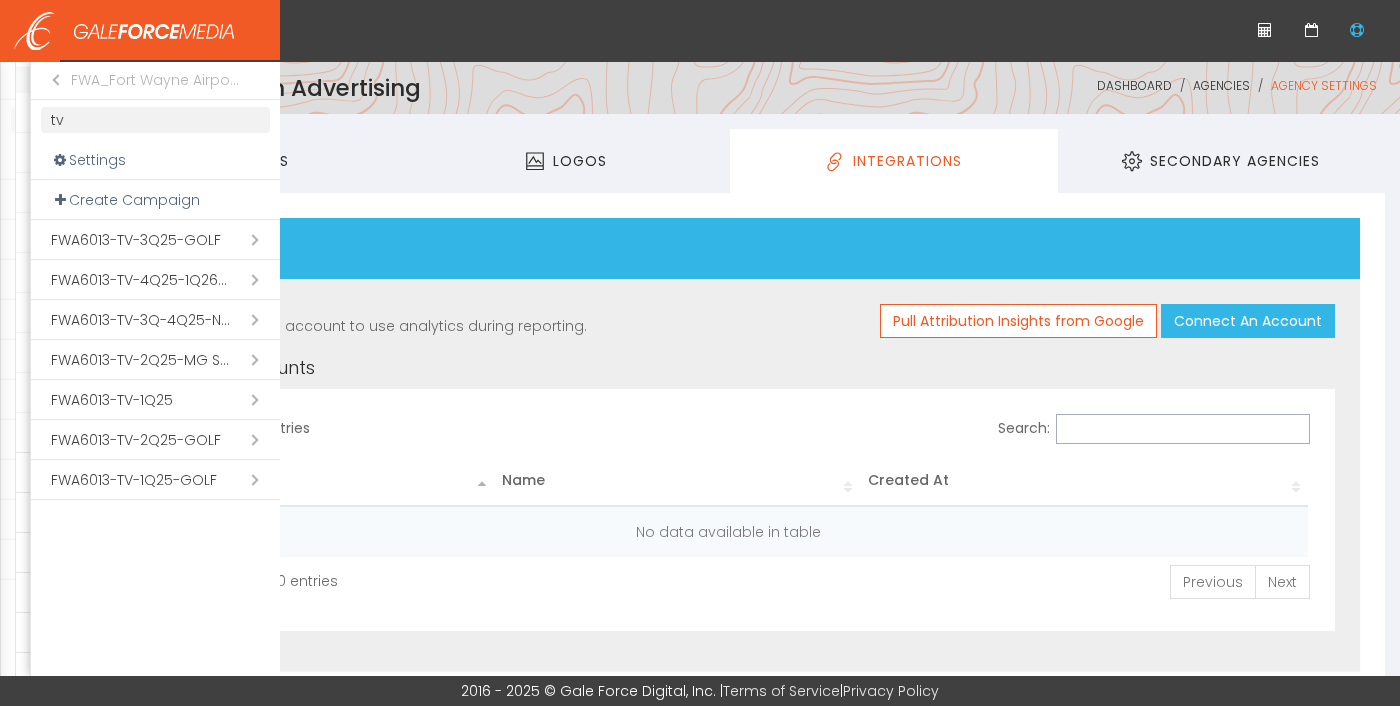 type on "tv" 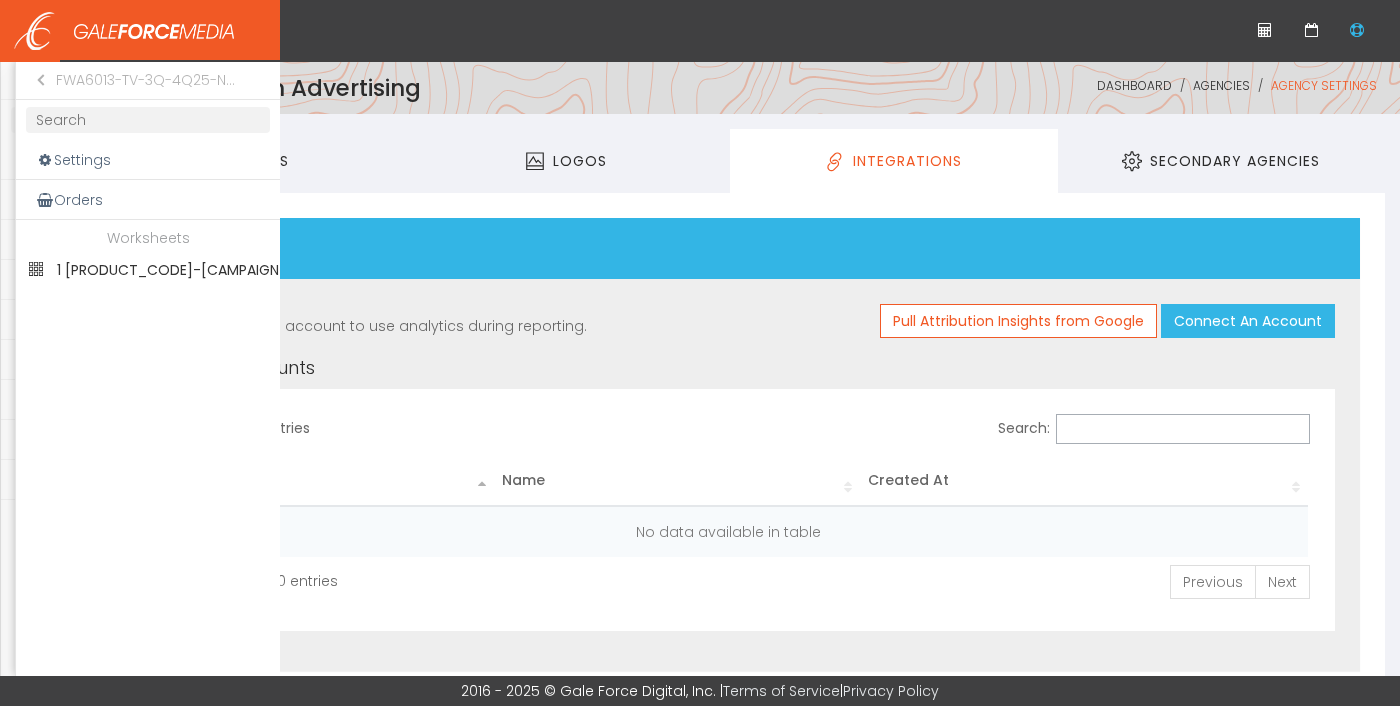 click on "1   [PRODUCT_CODE]-[CAMPAIGN_TYPE]-[QUARTER]-[YEAR]-[CAMPAIGN_TYPE]-[PERSON_NAME]..." at bounding box center [148, 270] 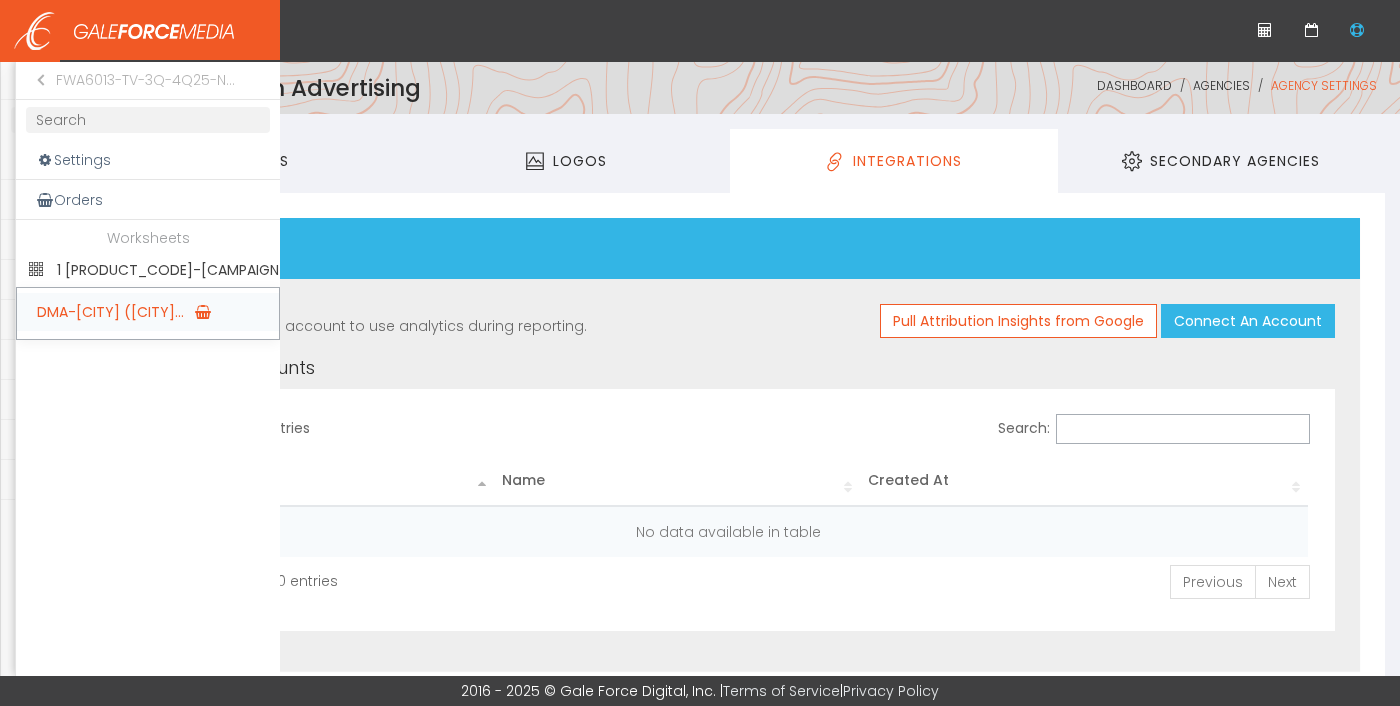click on "DMA-[CITY] ([CITY]..." at bounding box center [148, 312] 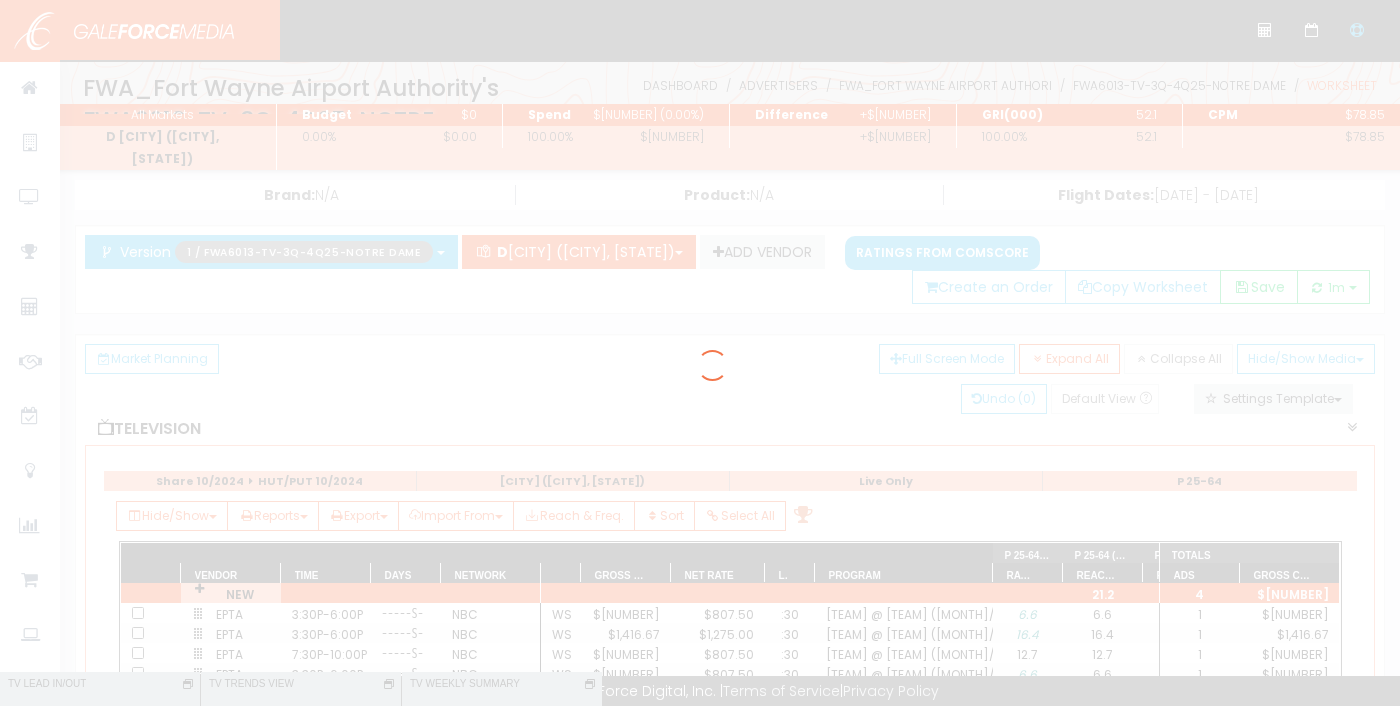 scroll, scrollTop: 0, scrollLeft: 0, axis: both 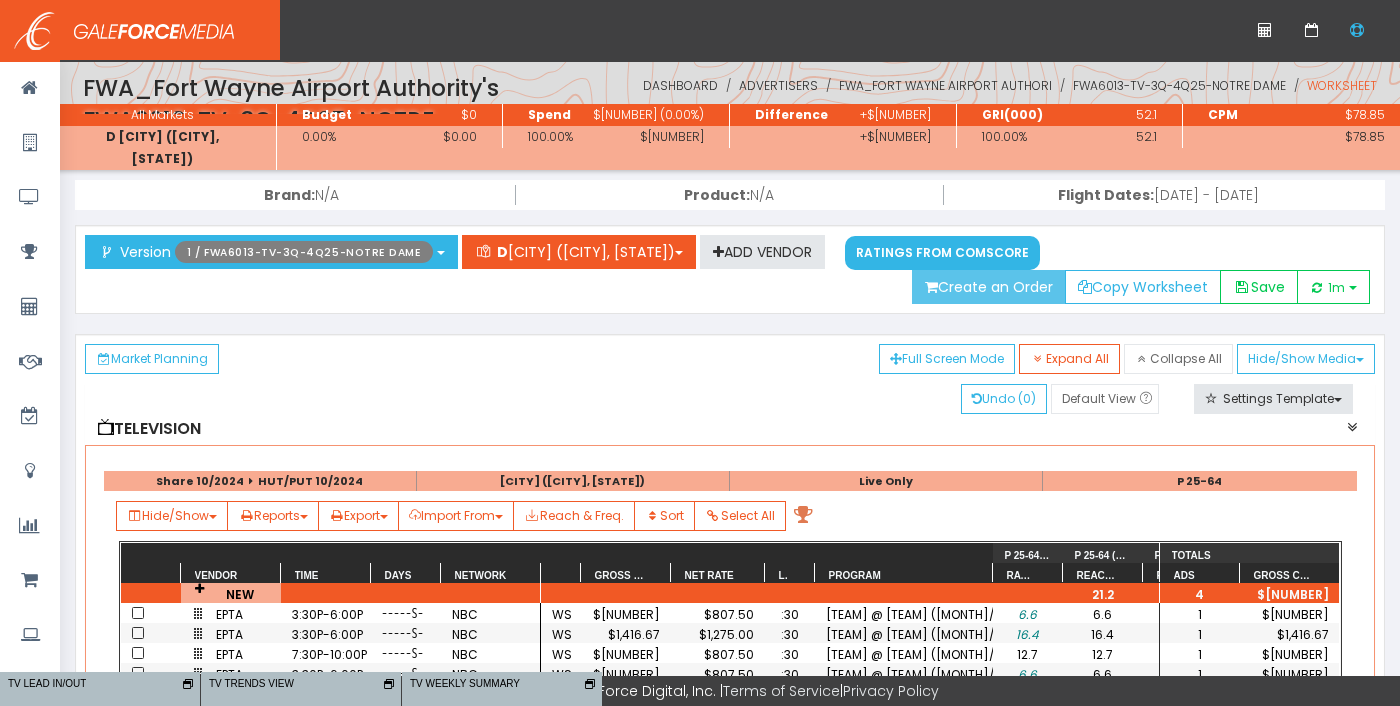 click on "Create an Order" at bounding box center [989, 287] 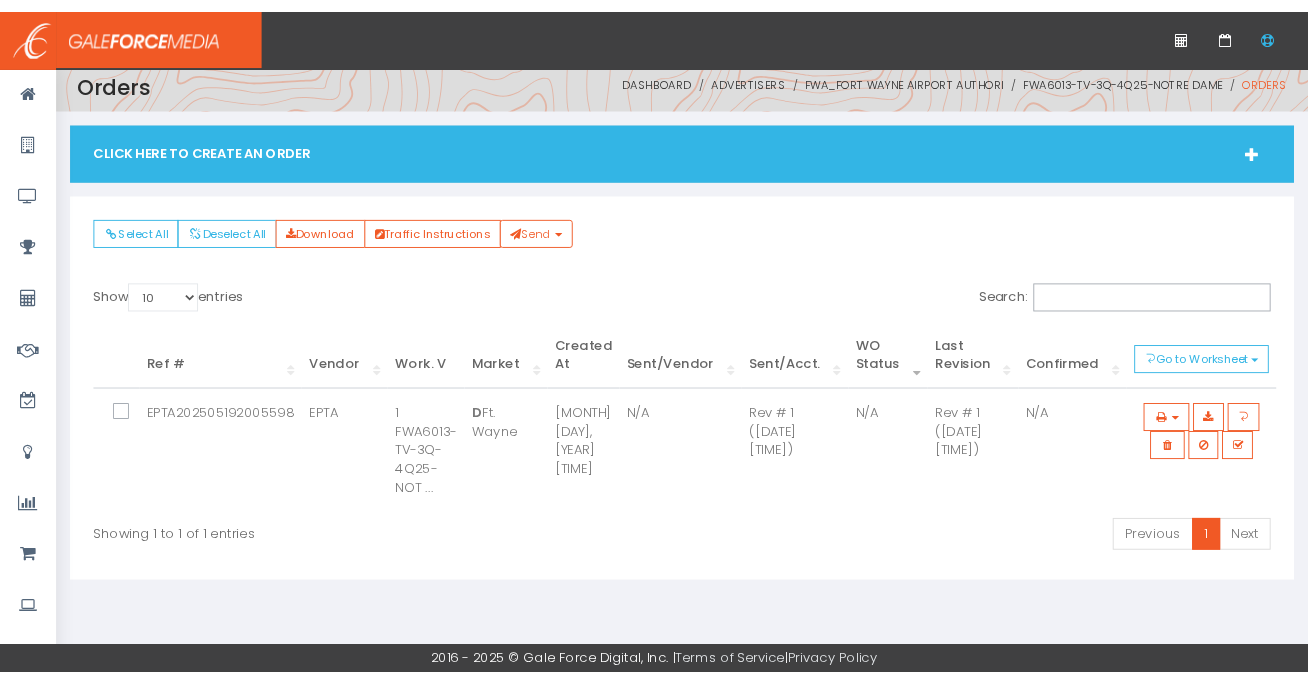 scroll, scrollTop: 19, scrollLeft: 0, axis: vertical 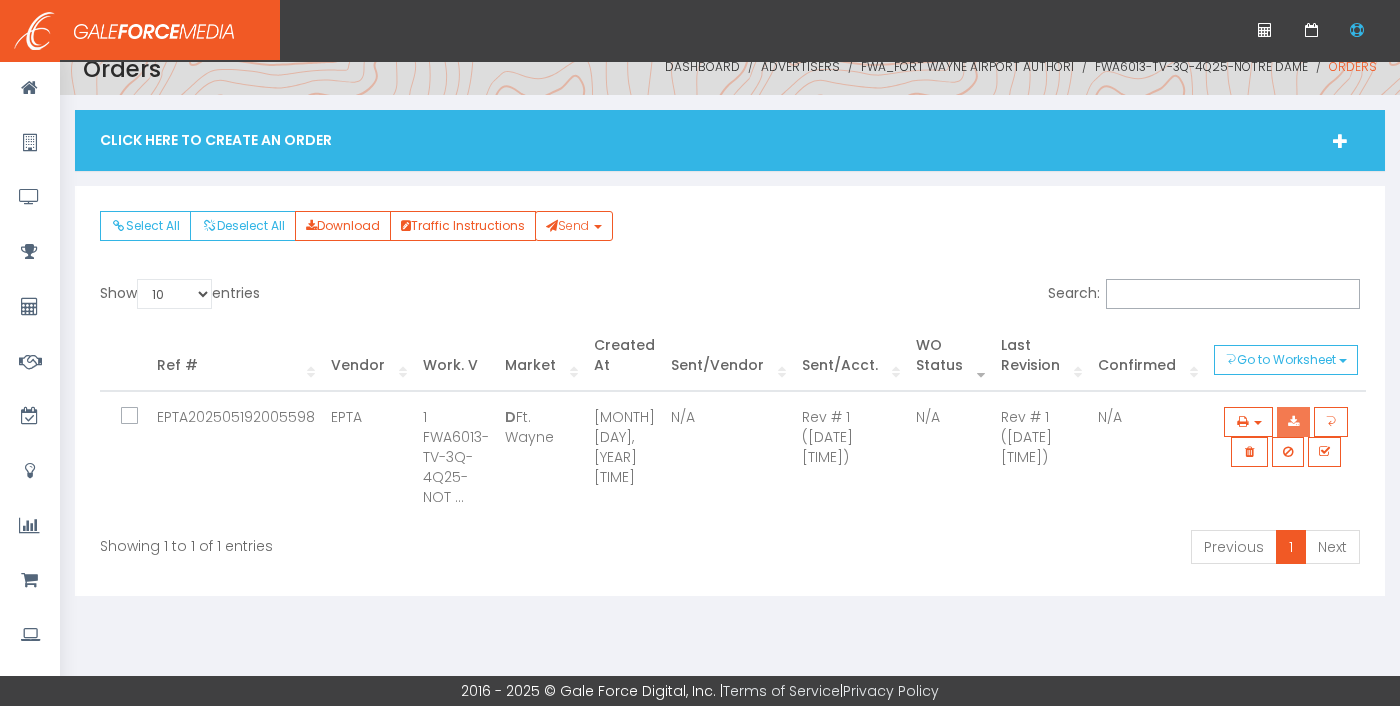 click at bounding box center (1293, 422) 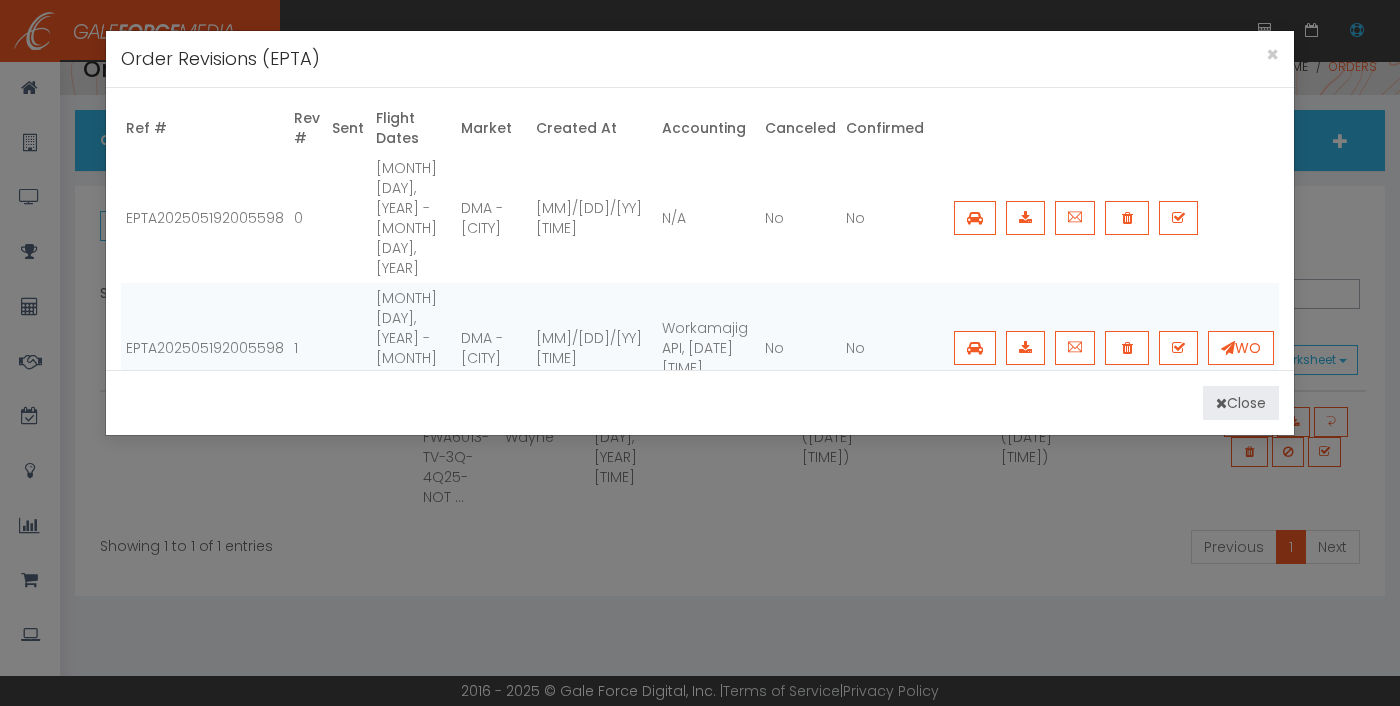 click on "Close" at bounding box center (1241, 403) 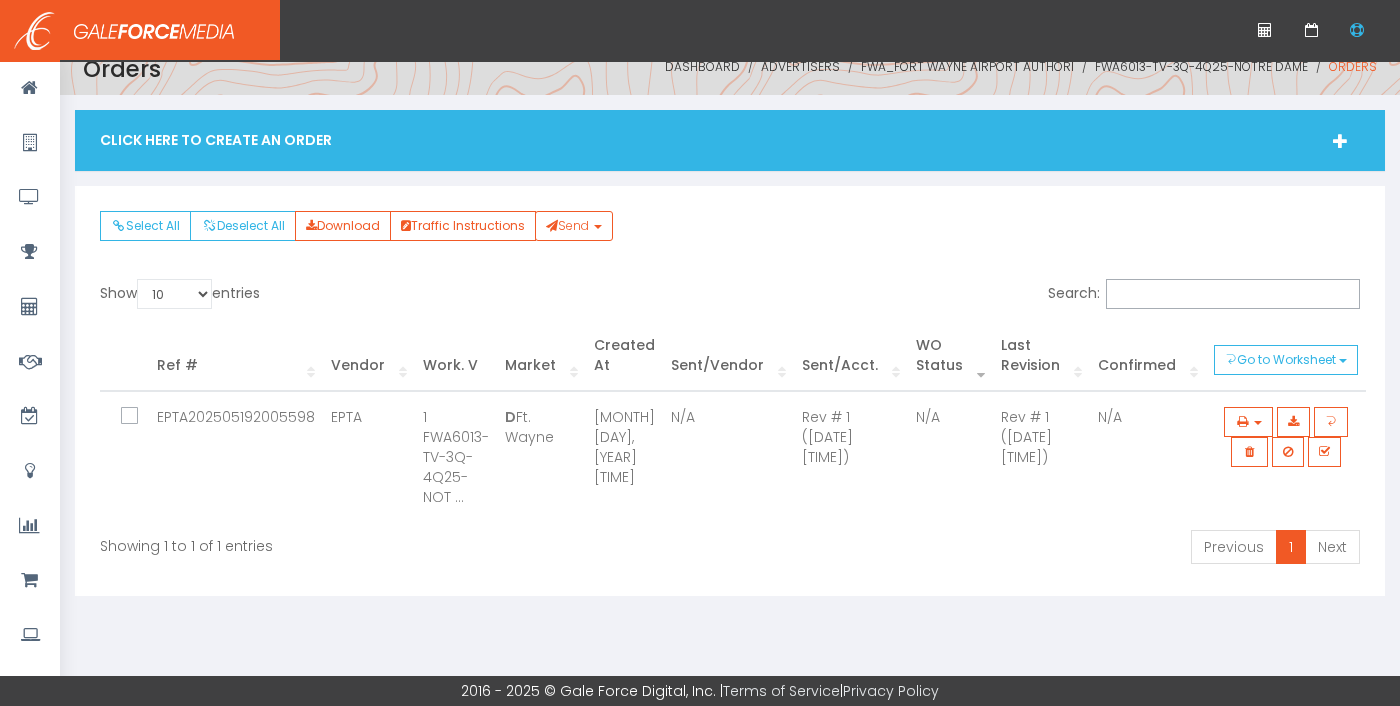 click at bounding box center [141, 417] 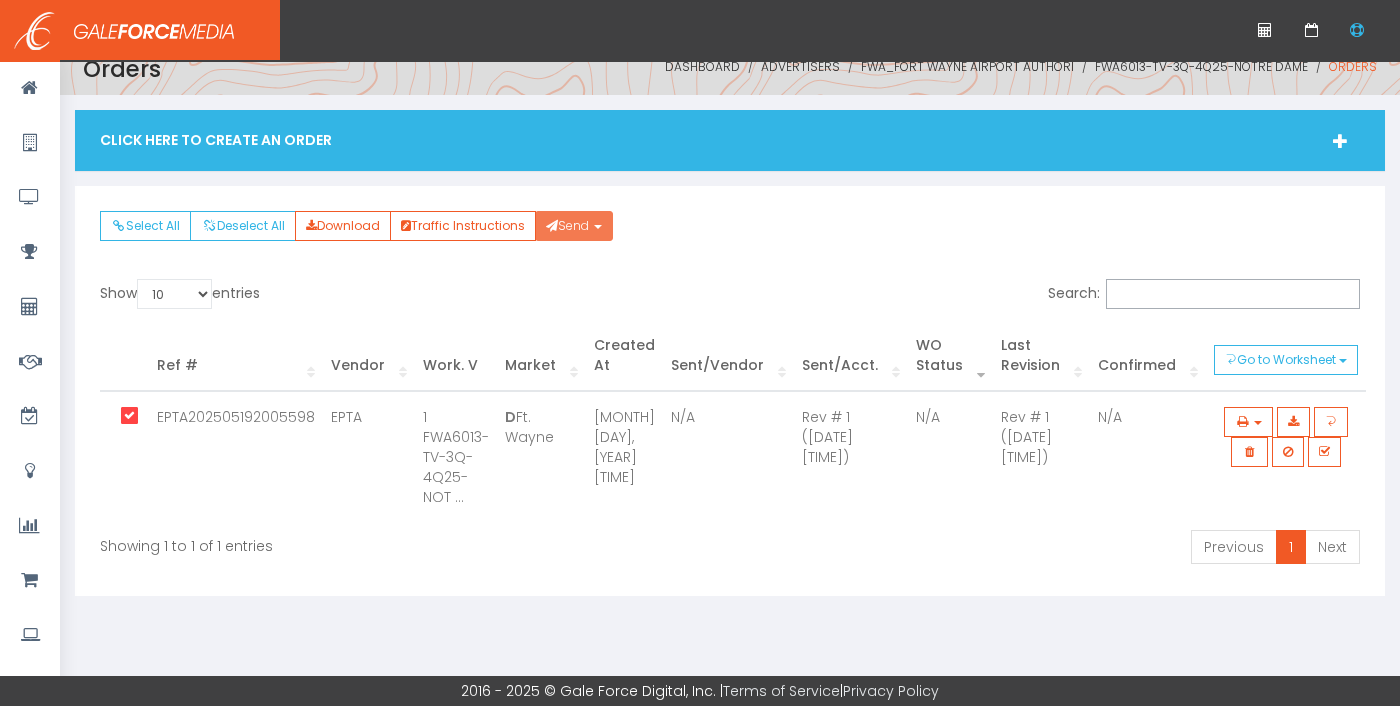 click on "Send" at bounding box center [574, 226] 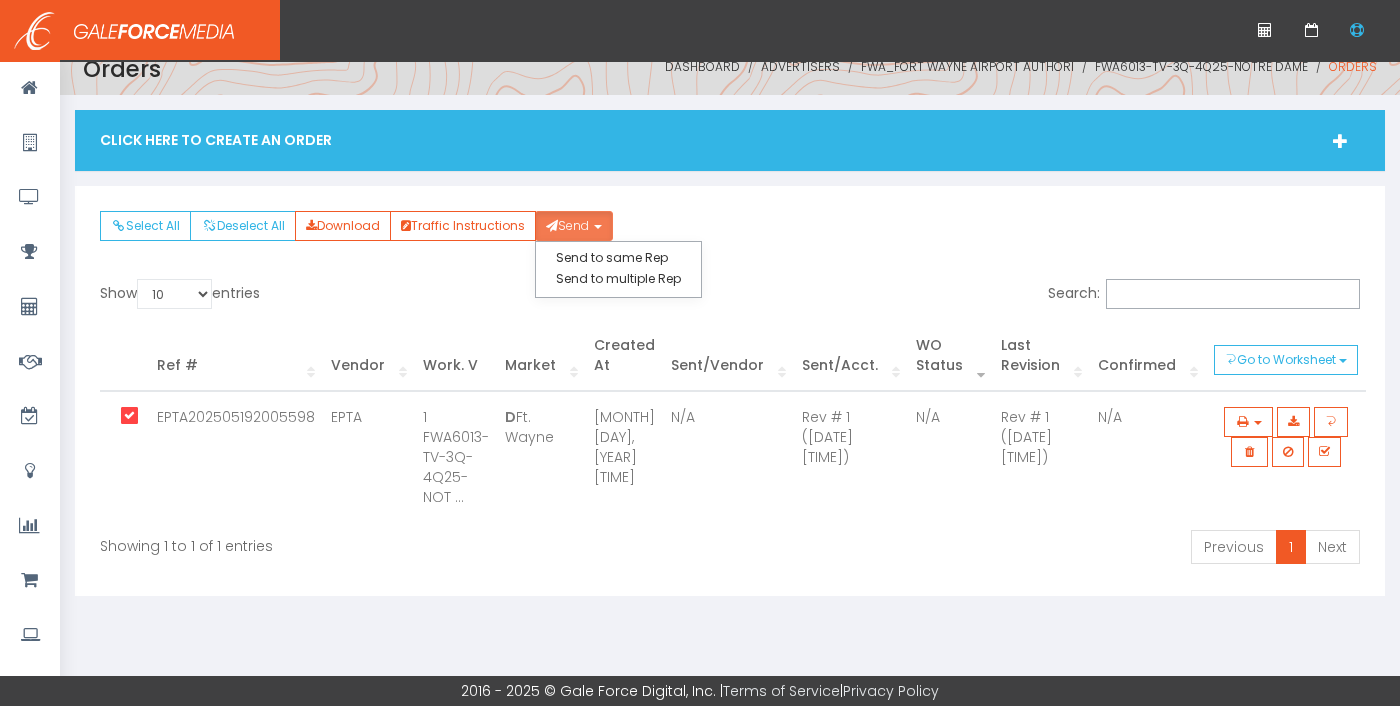click on "Send" at bounding box center (574, 226) 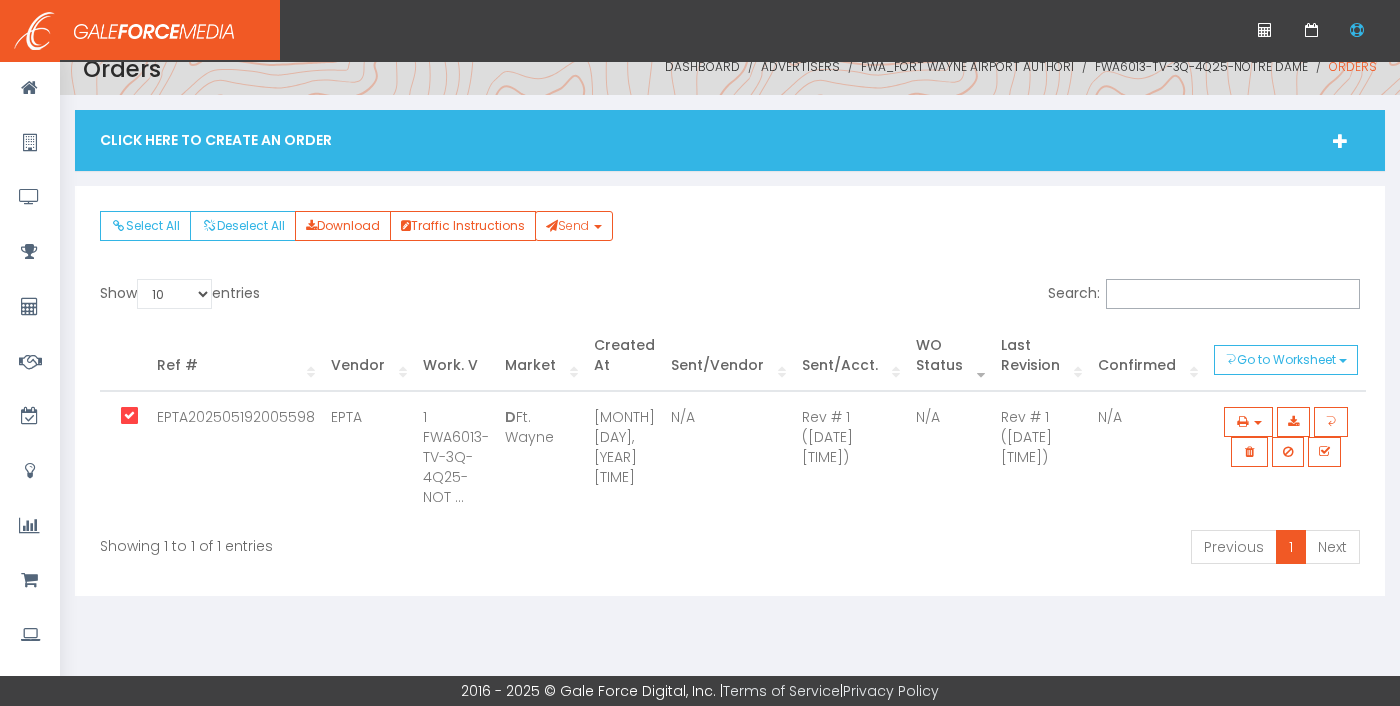 click at bounding box center (134, 422) 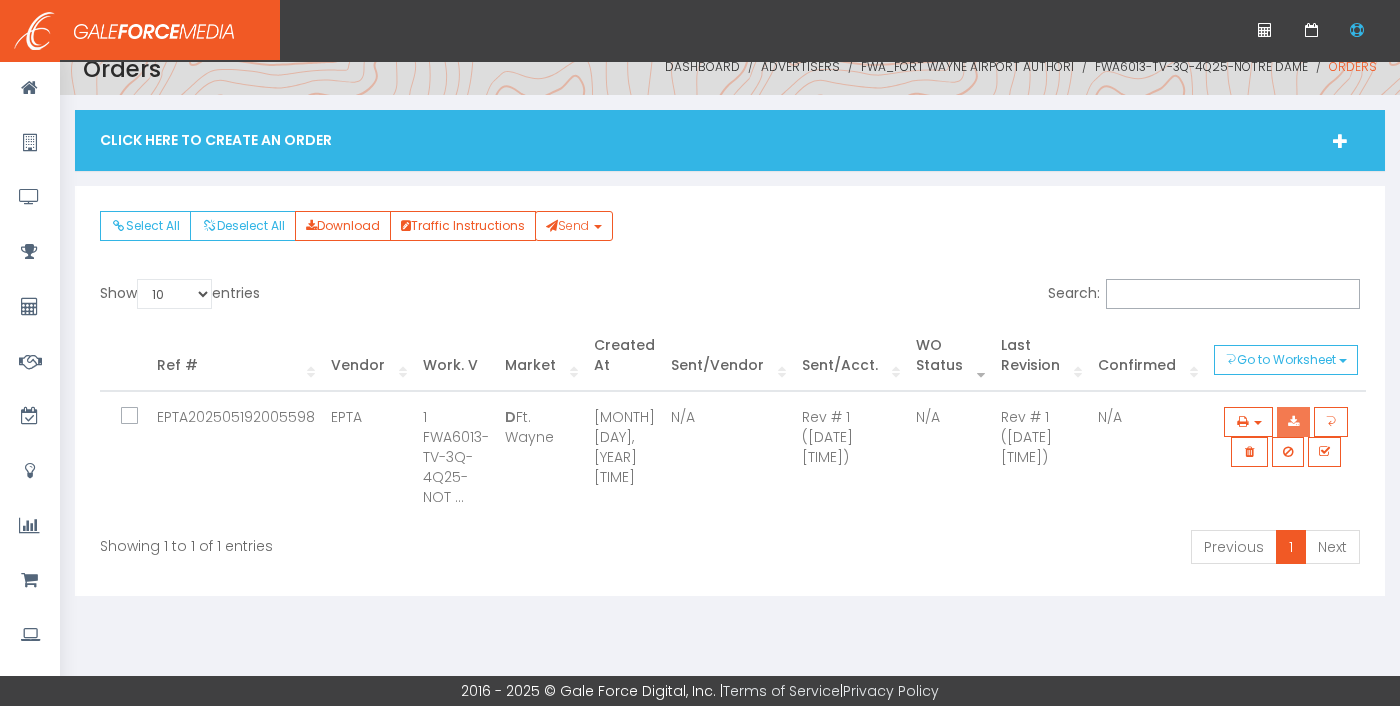 click at bounding box center [1293, 422] 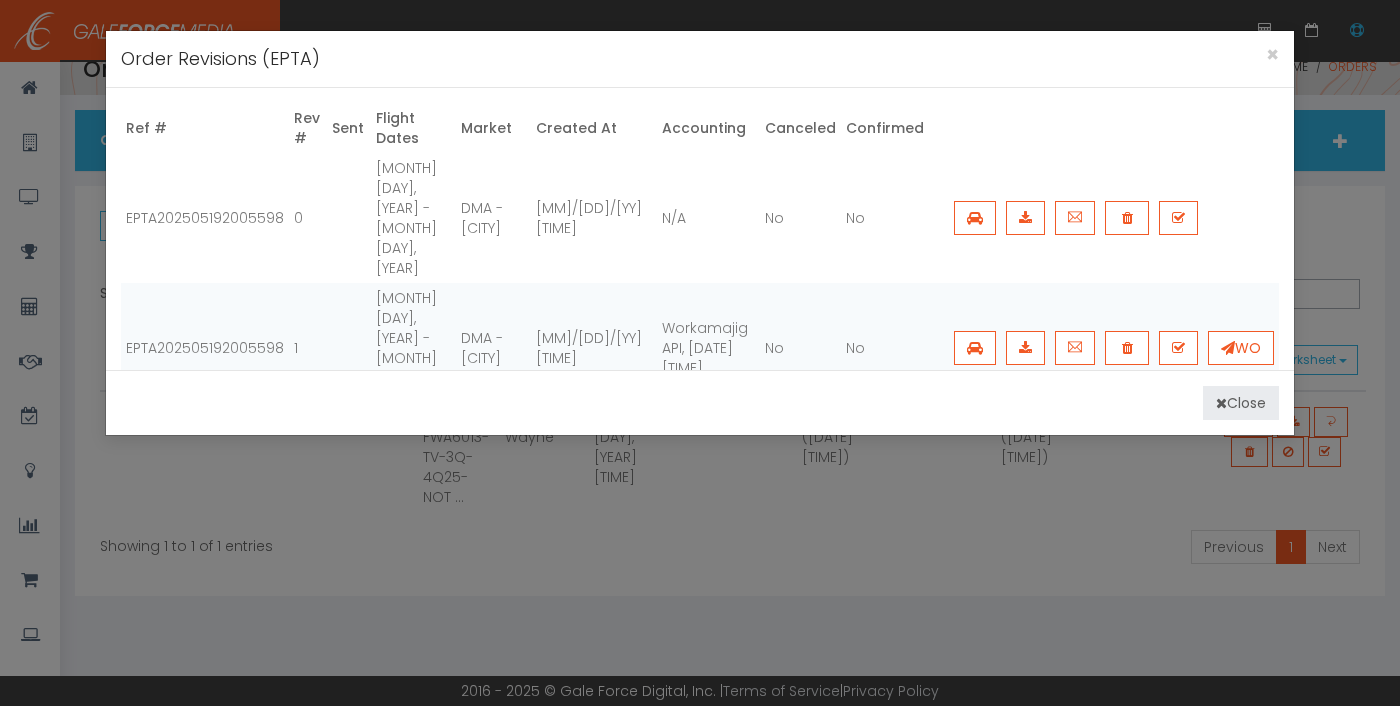 click on "Close" at bounding box center [1241, 403] 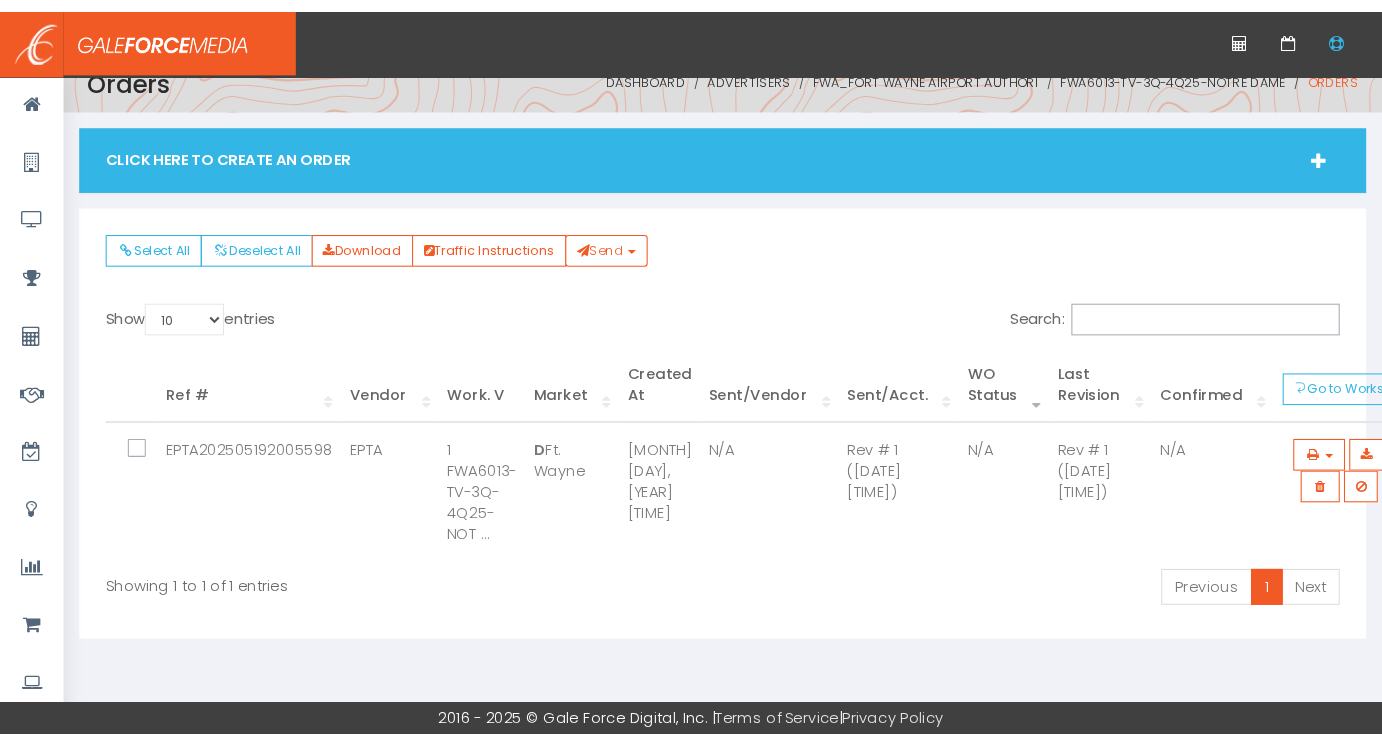 scroll, scrollTop: 0, scrollLeft: 0, axis: both 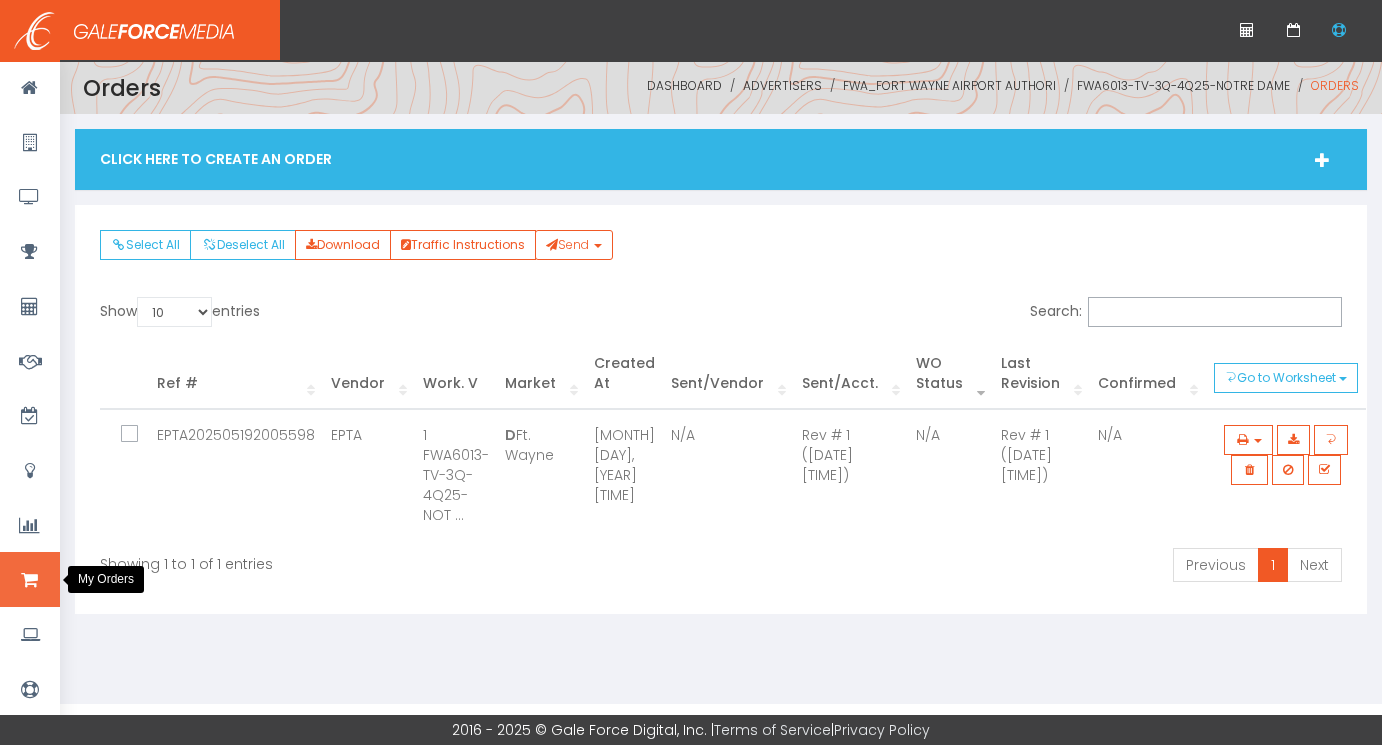 click at bounding box center [29, 580] 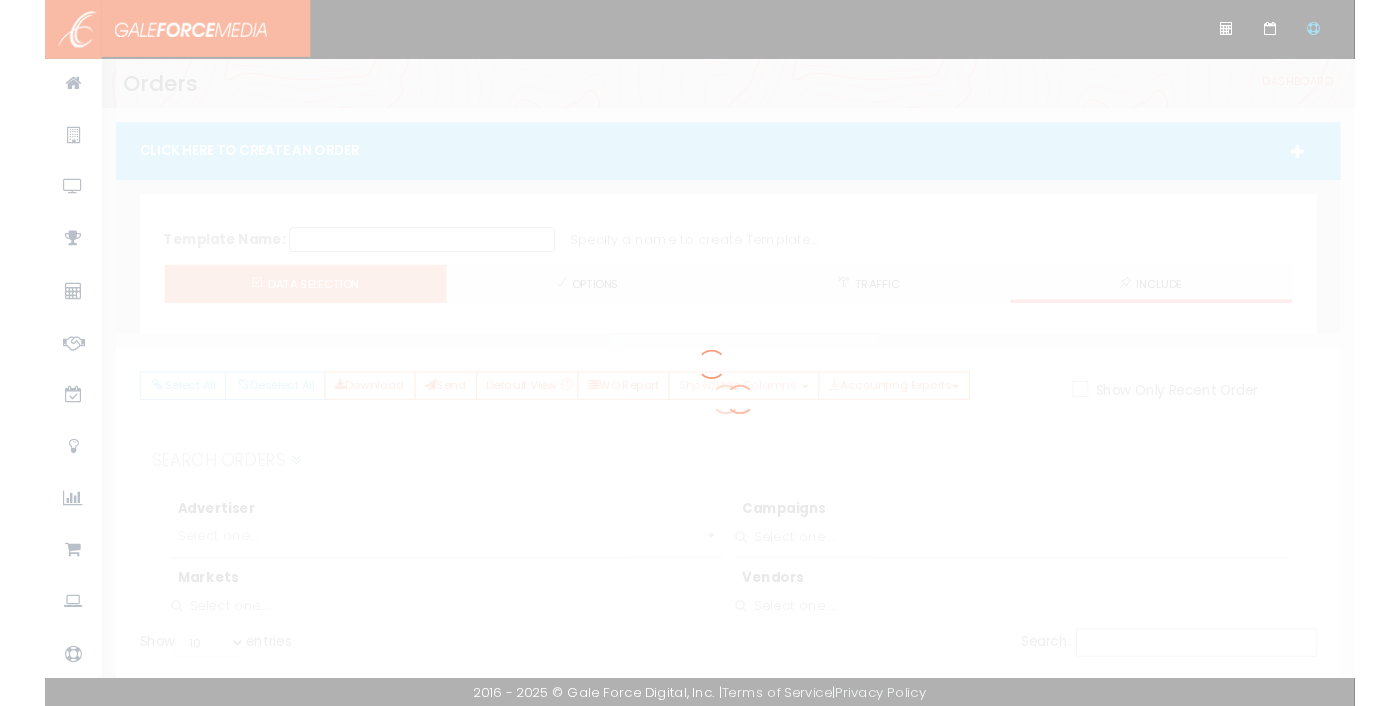 scroll, scrollTop: 0, scrollLeft: 0, axis: both 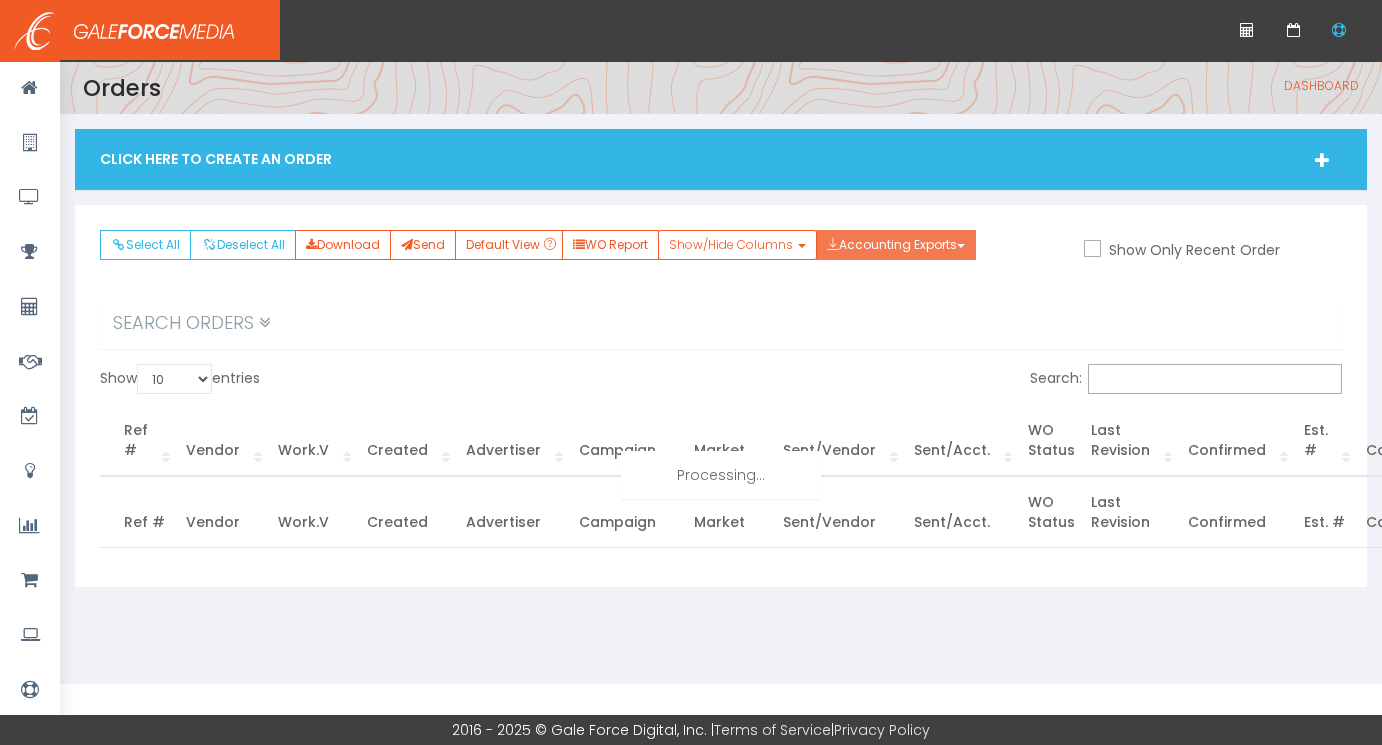 click at bounding box center [961, 246] 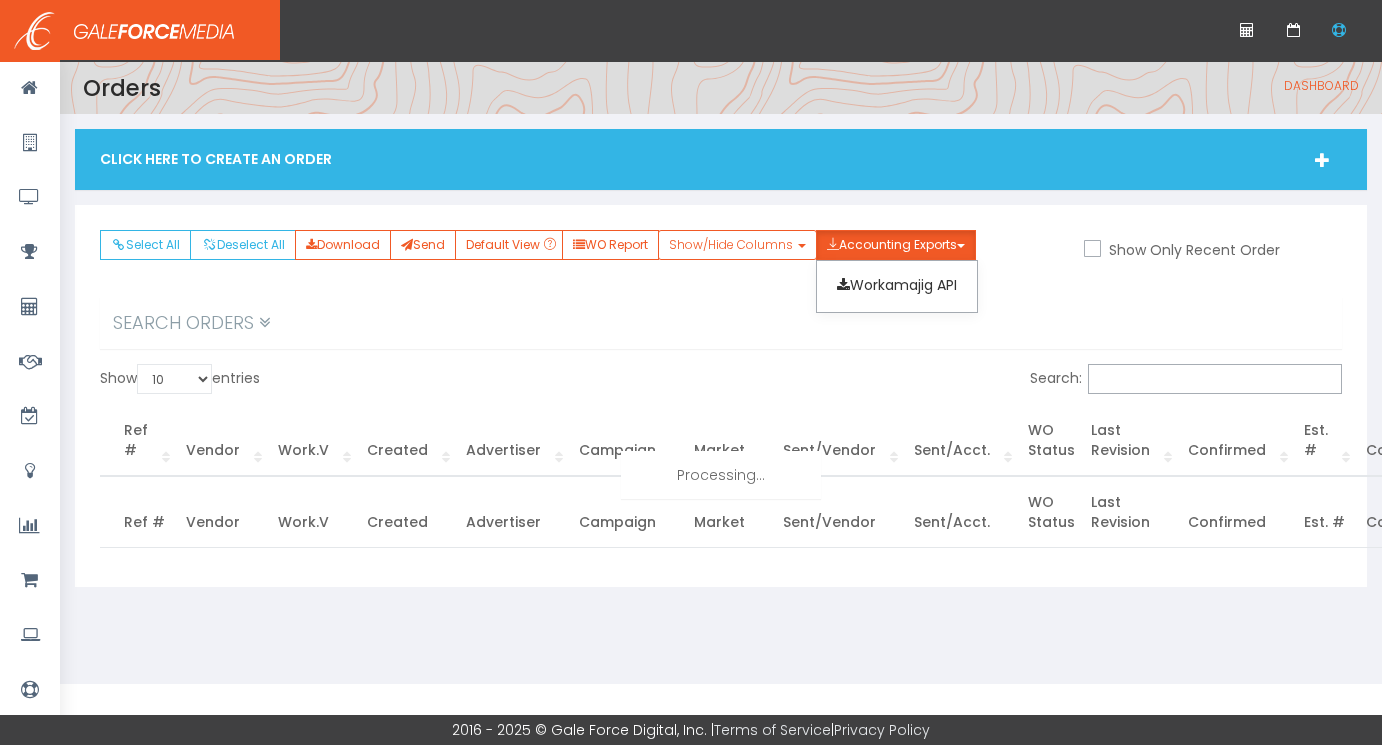 click on "Select All
Deselect All
Download
Send
Default View
WO Report
Show/Hide Columns
Work. Version
Advertiser
Campaign
Market
Vendor
Contact
Created At
Sent to Vendor
WO Status" at bounding box center [721, 263] 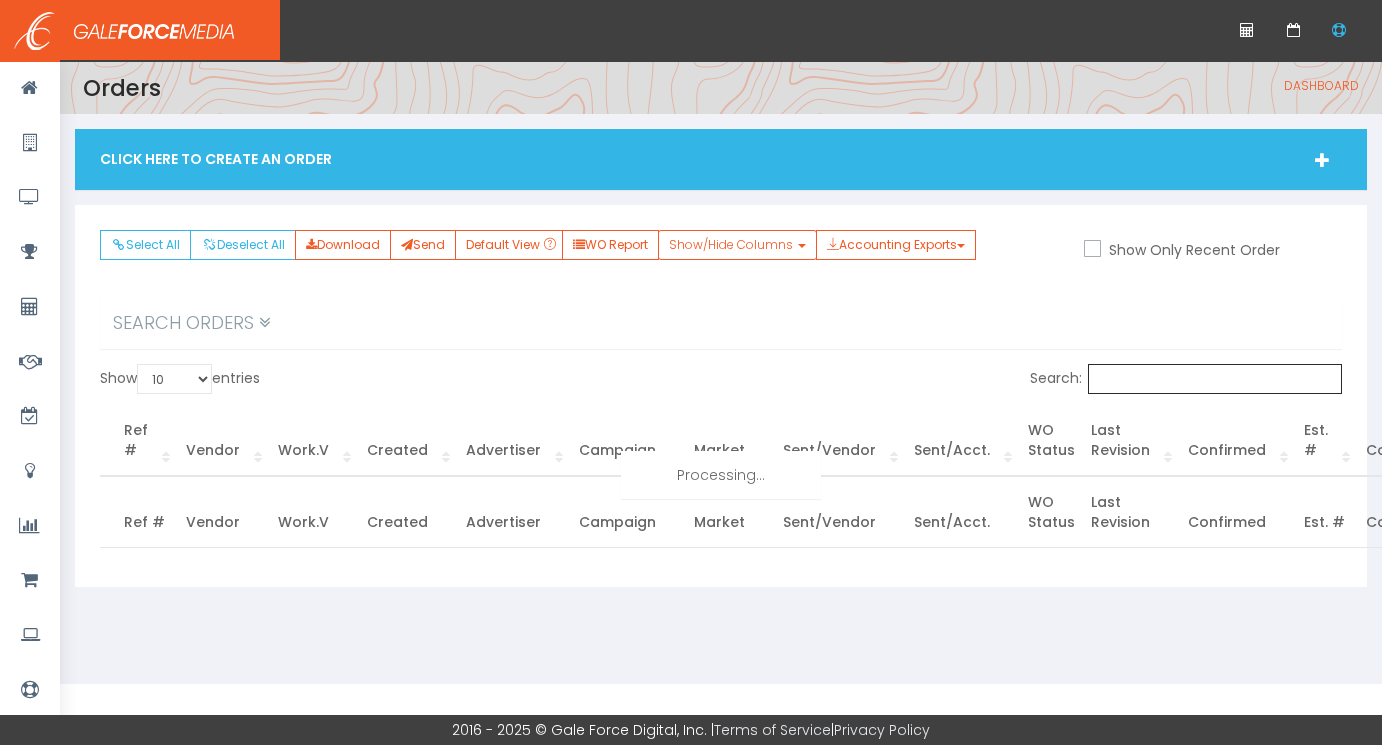 click on "Search:" at bounding box center [1215, 379] 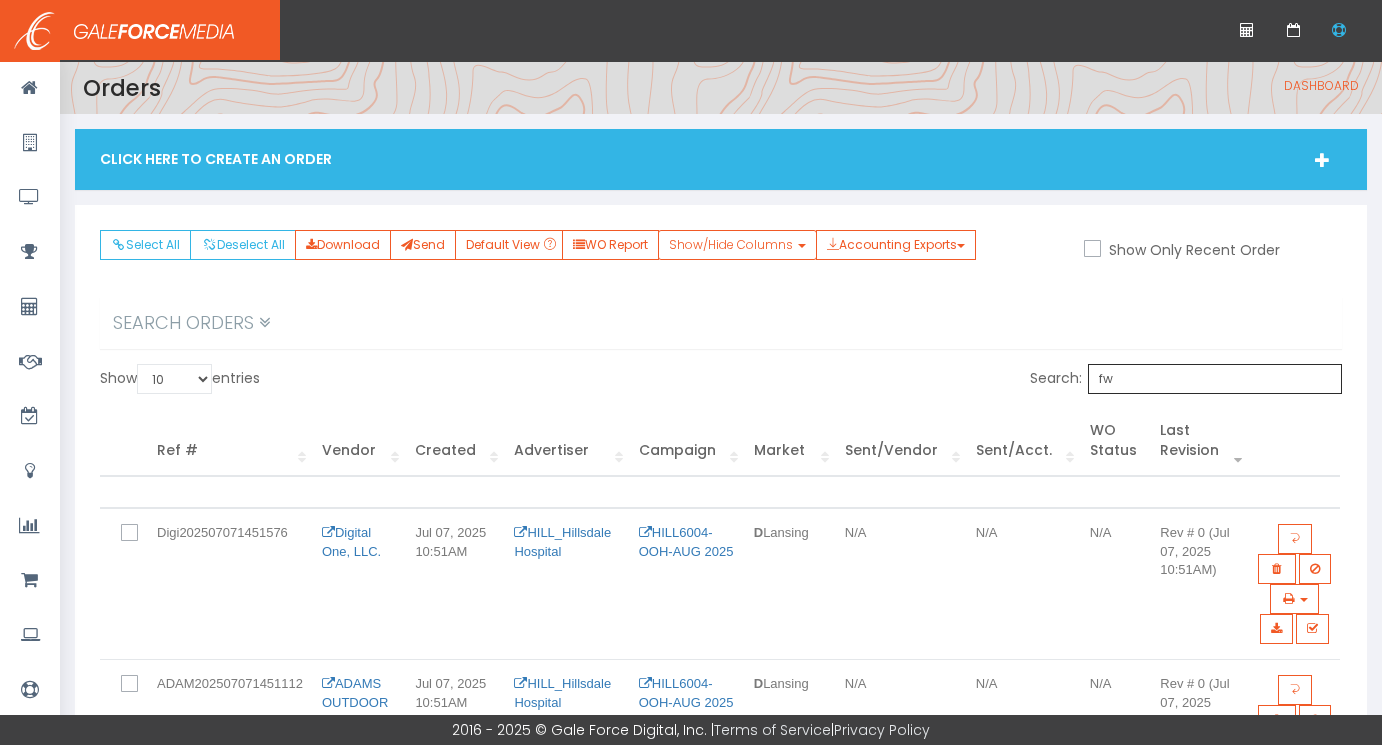 type on "fwa" 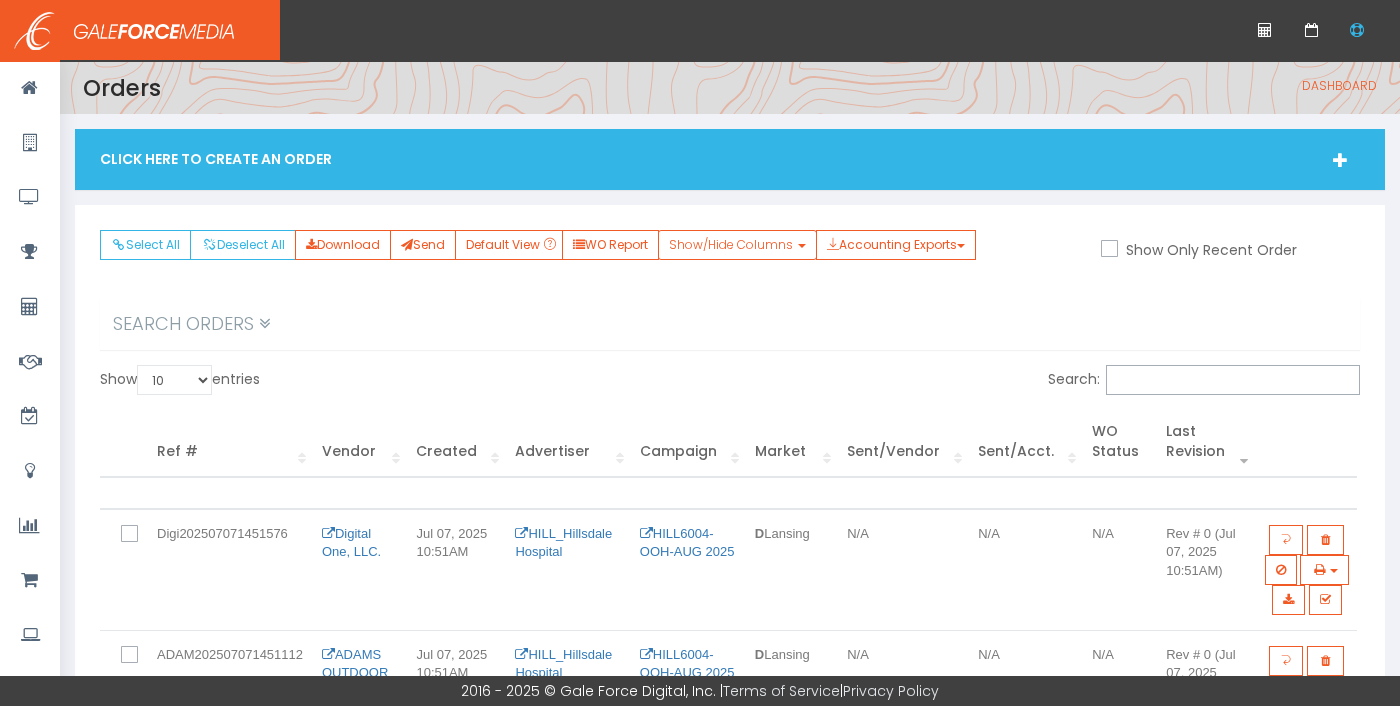 click on "Show Only Recent Order" at bounding box center [1107, 250] 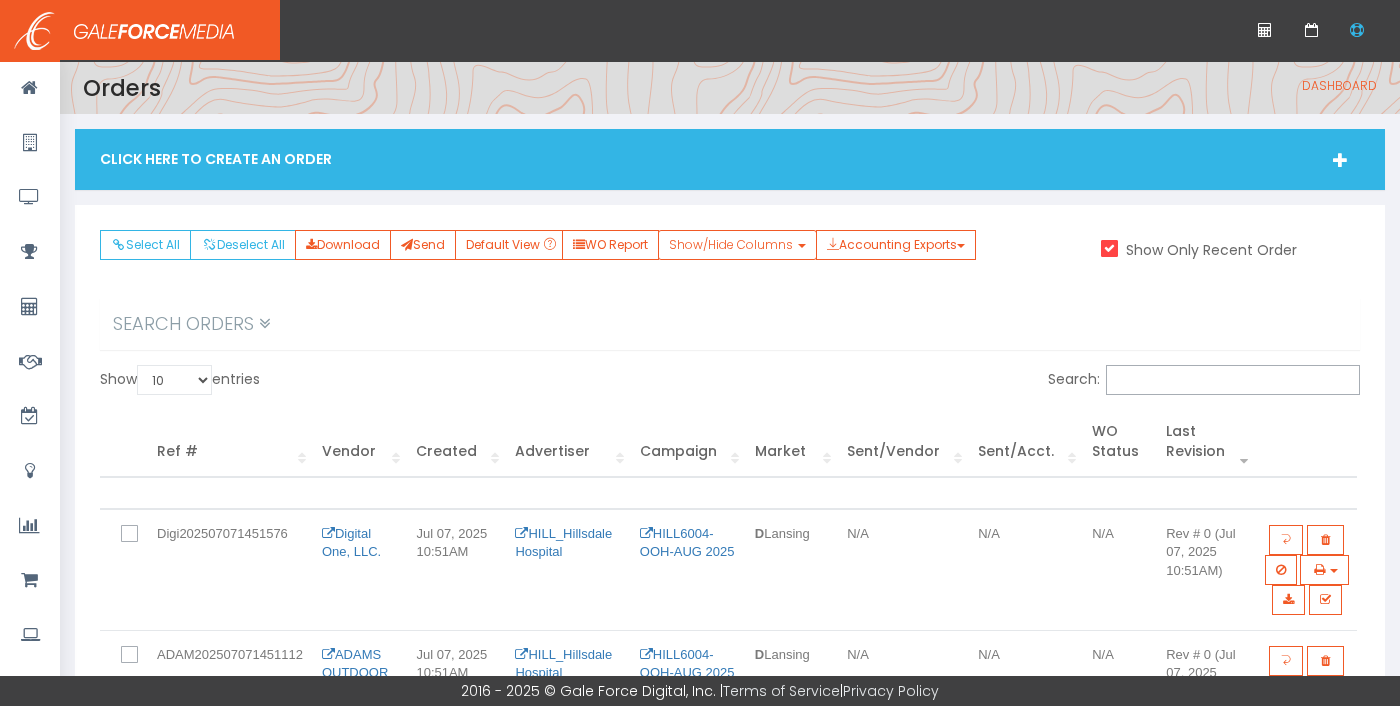 click on "Show Only Recent Order" at bounding box center [1107, 250] 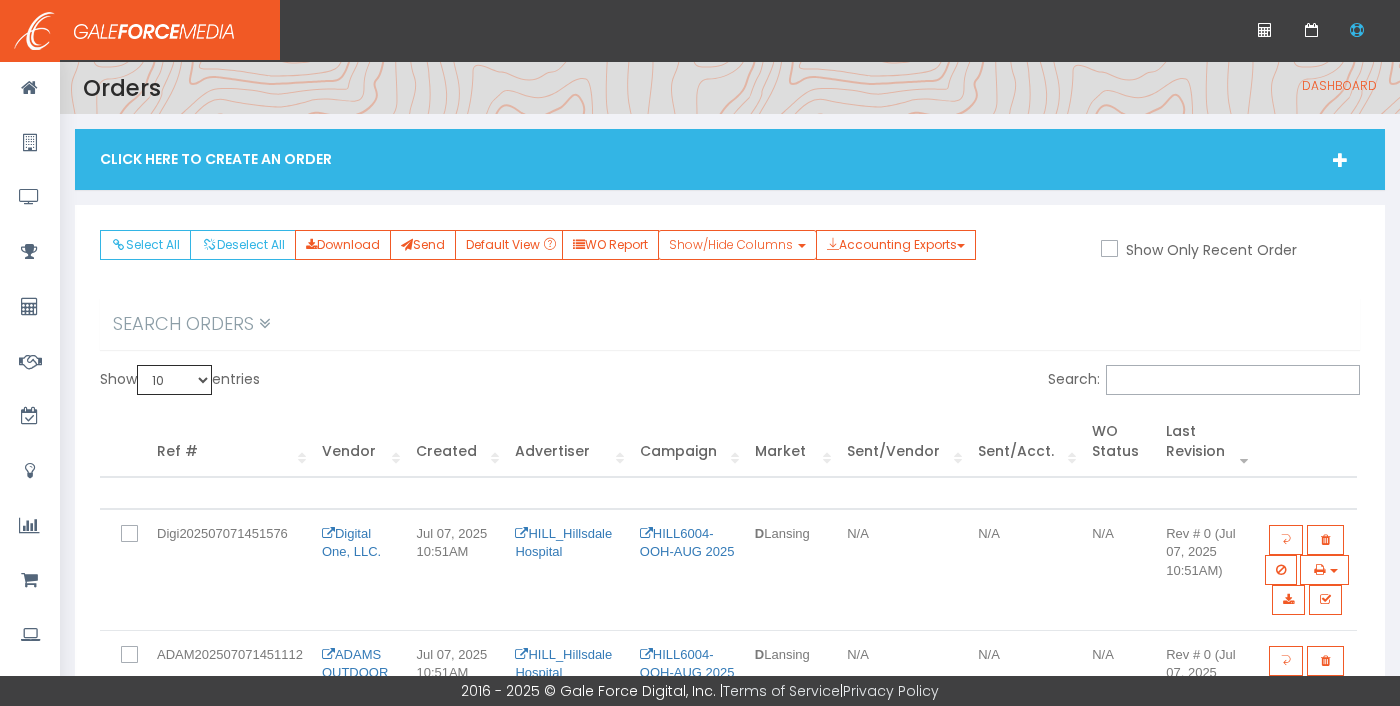click on "10 25 50 100" at bounding box center [174, 380] 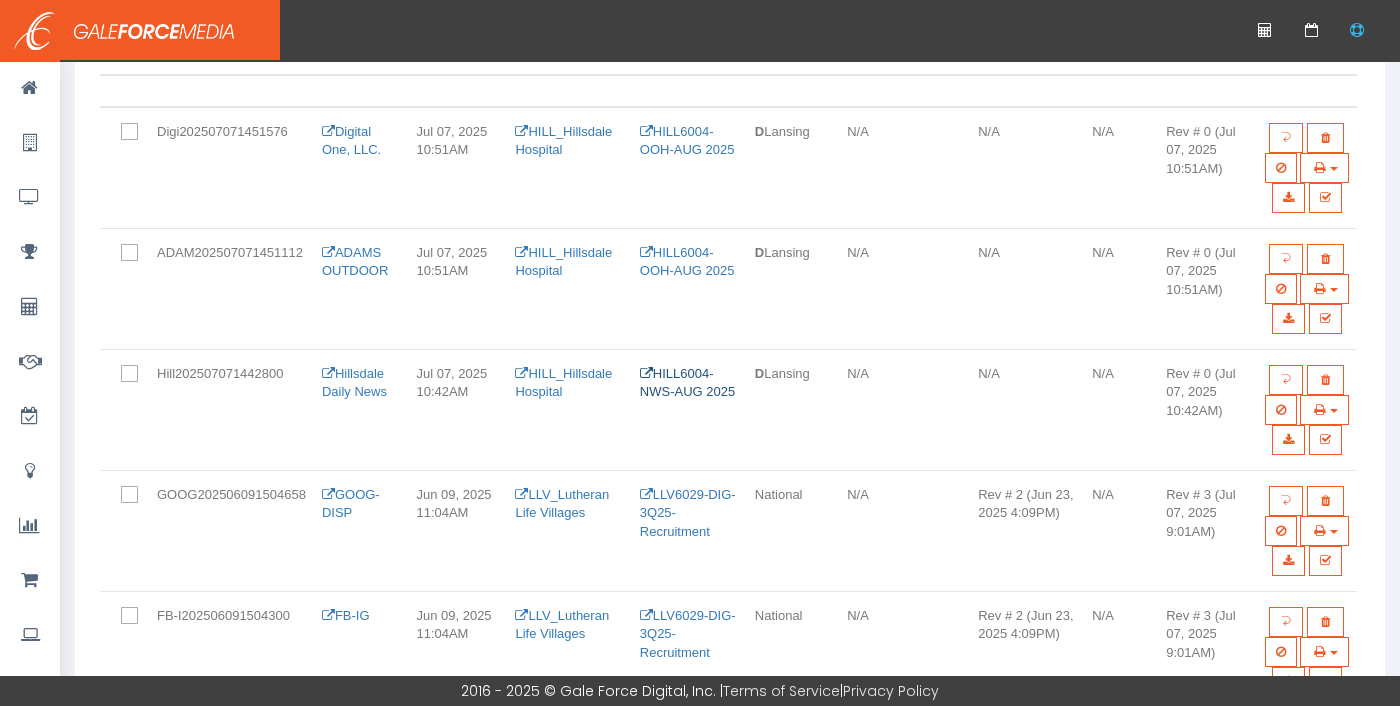 scroll, scrollTop: 0, scrollLeft: 0, axis: both 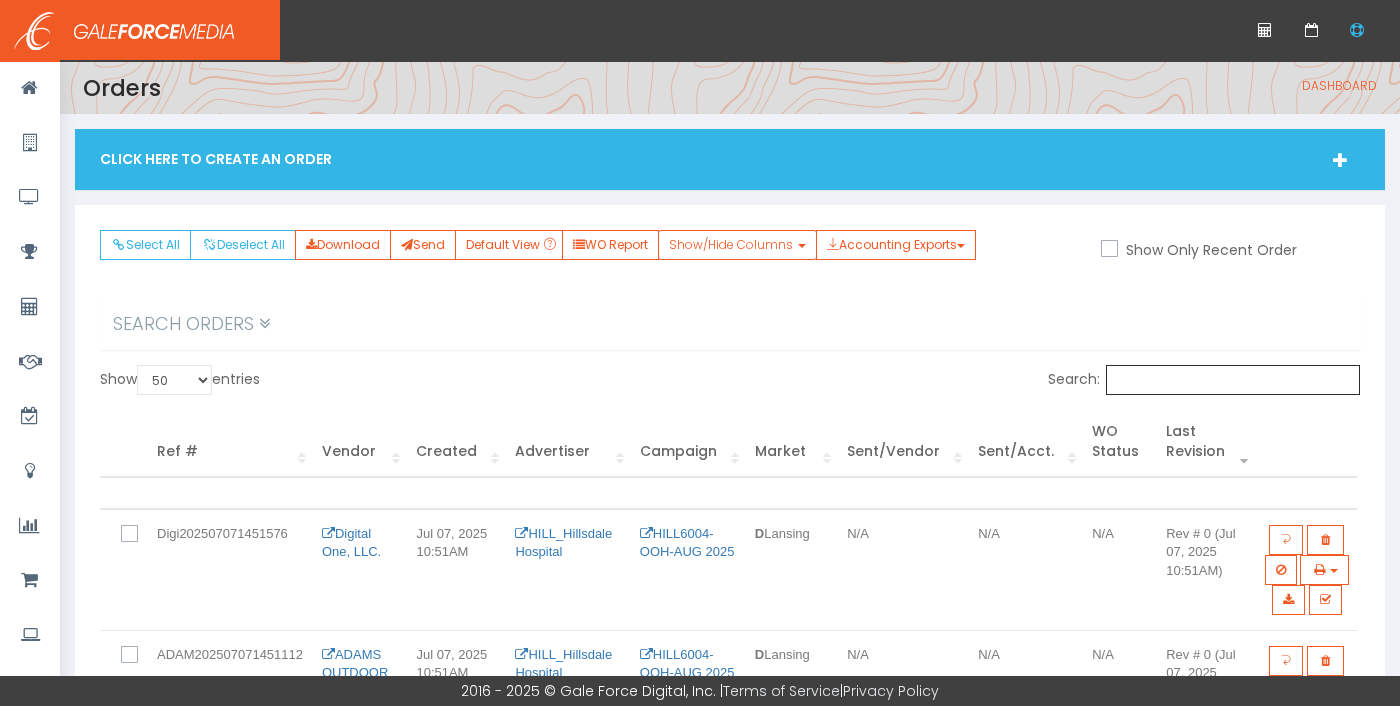 click on "Search:" at bounding box center [1233, 380] 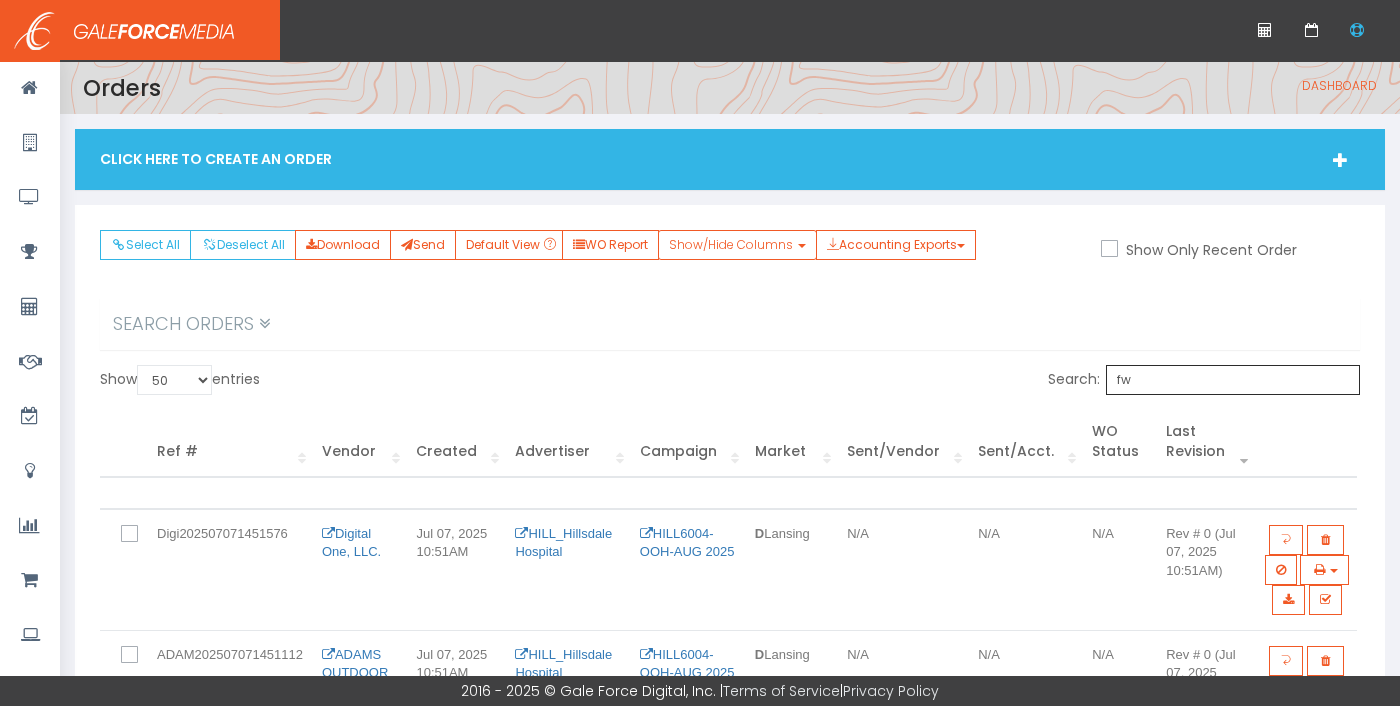 type on "fwa" 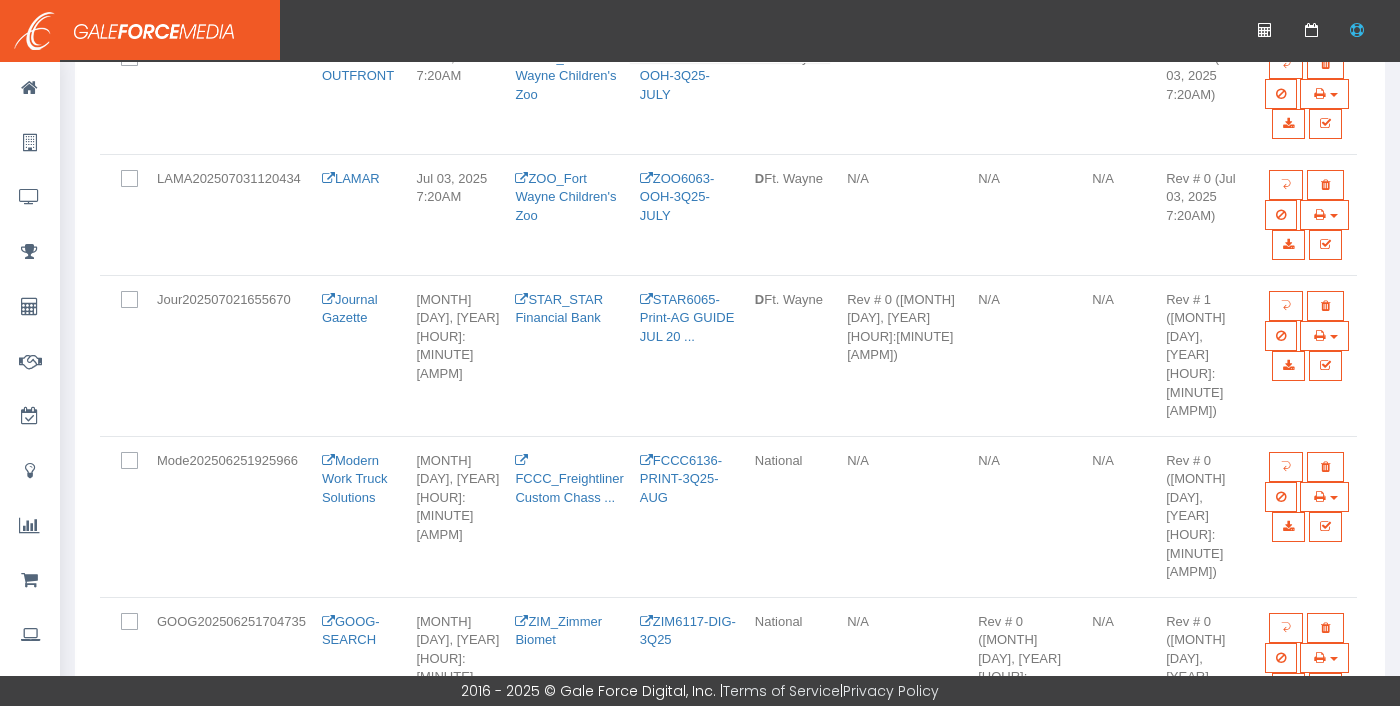 scroll, scrollTop: 0, scrollLeft: 0, axis: both 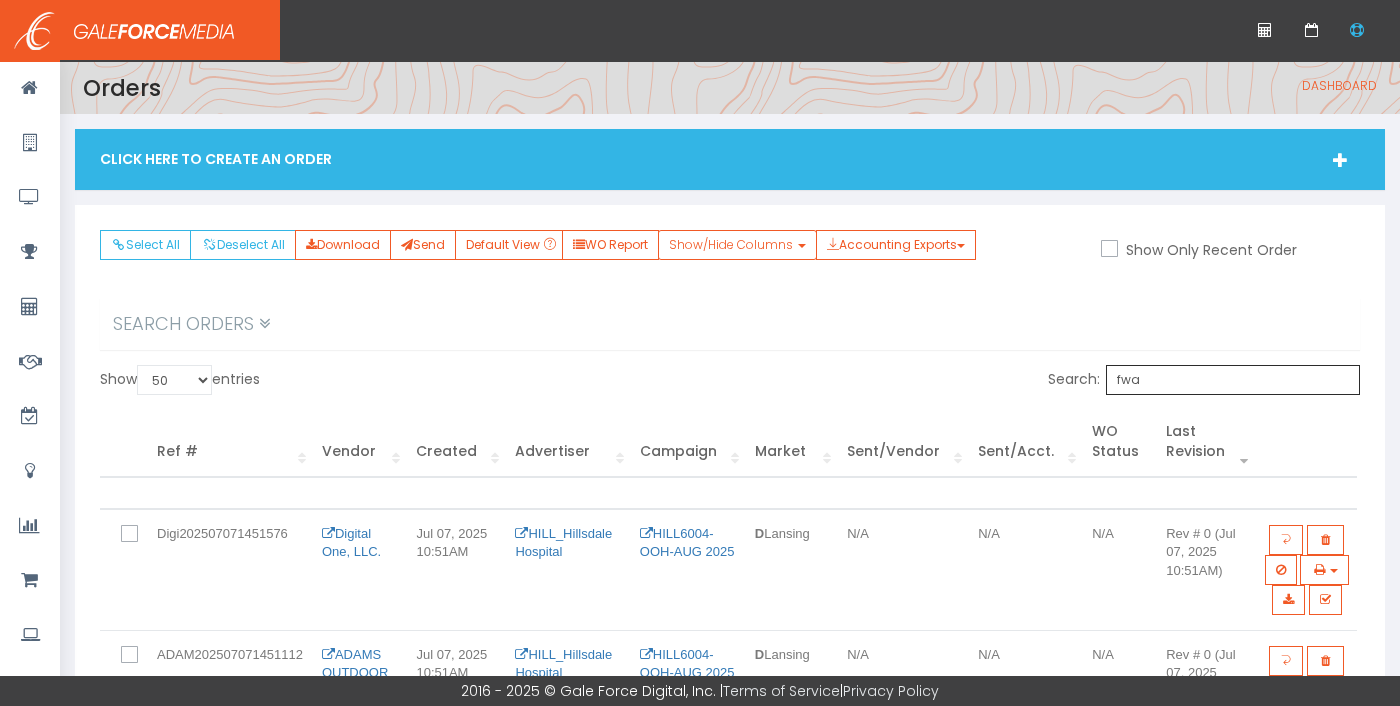 drag, startPoint x: 1296, startPoint y: 374, endPoint x: 1178, endPoint y: 372, distance: 118.016945 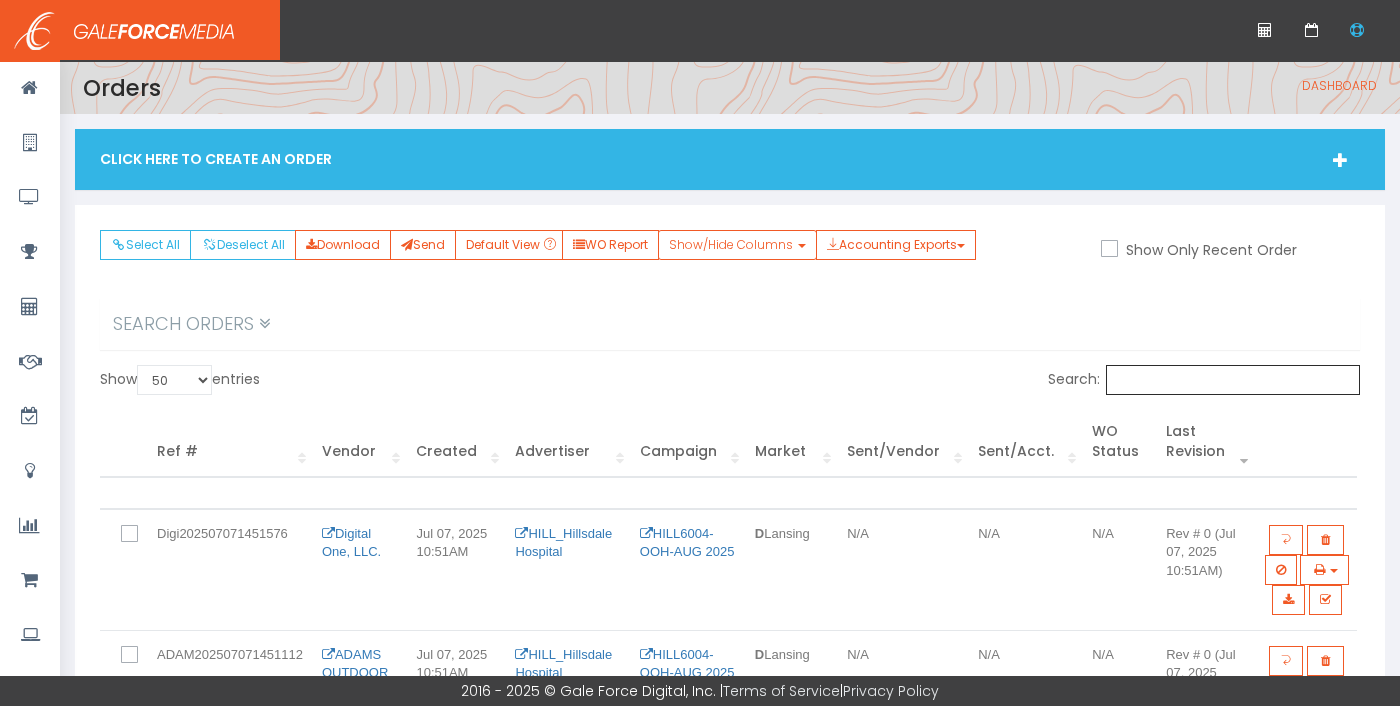 scroll, scrollTop: 6, scrollLeft: 0, axis: vertical 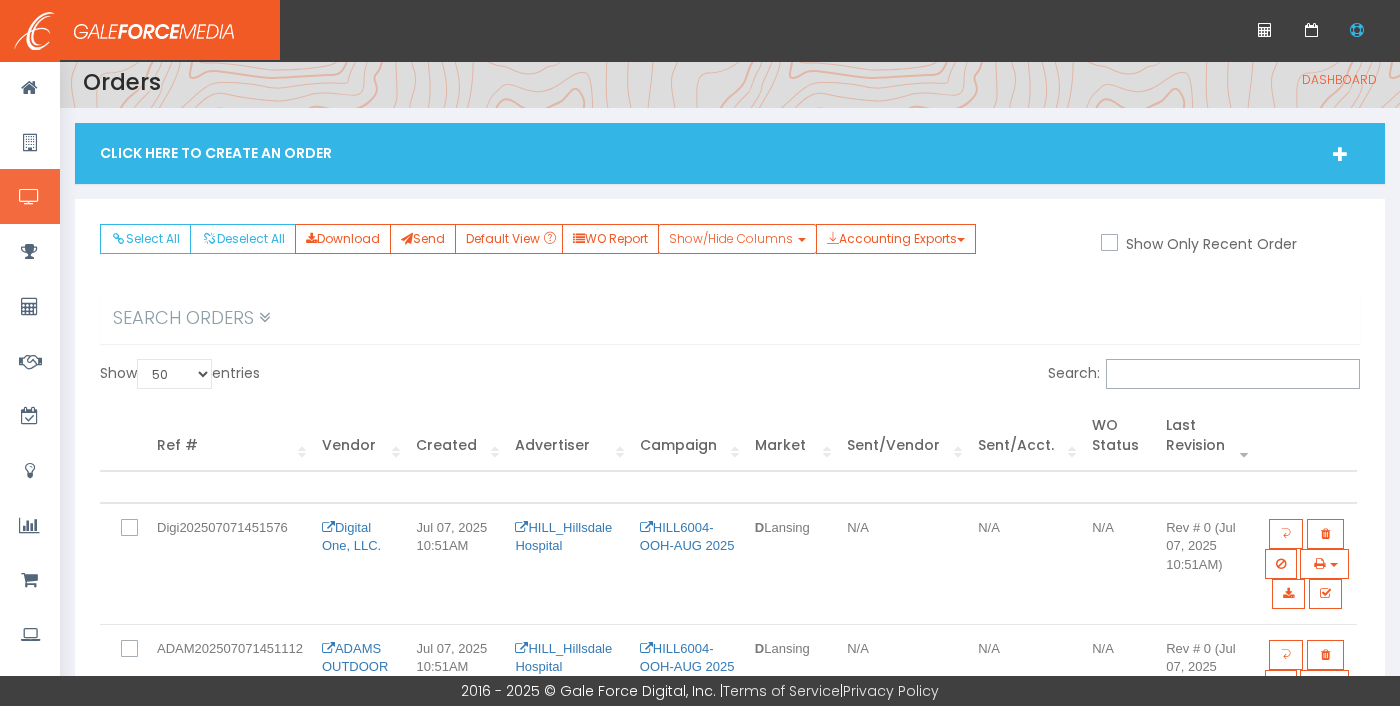 click at bounding box center [30, 196] 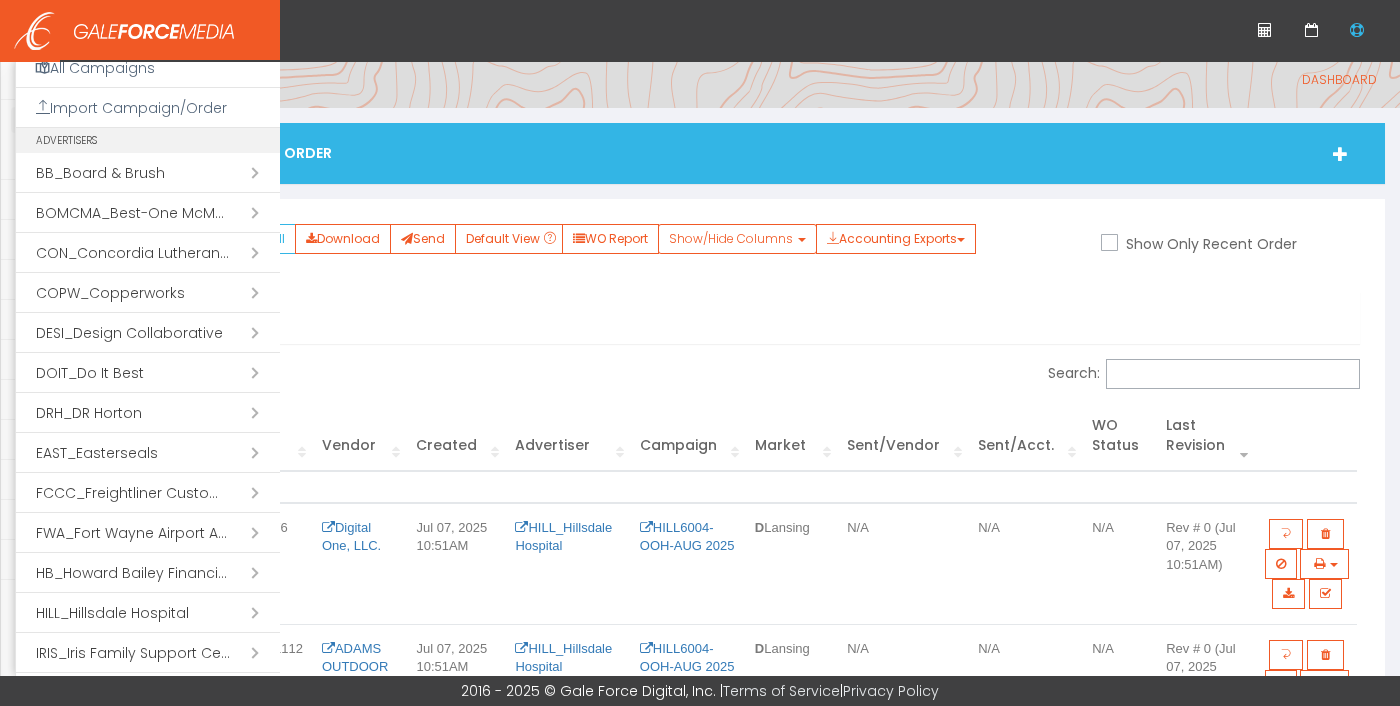 scroll, scrollTop: 220, scrollLeft: 0, axis: vertical 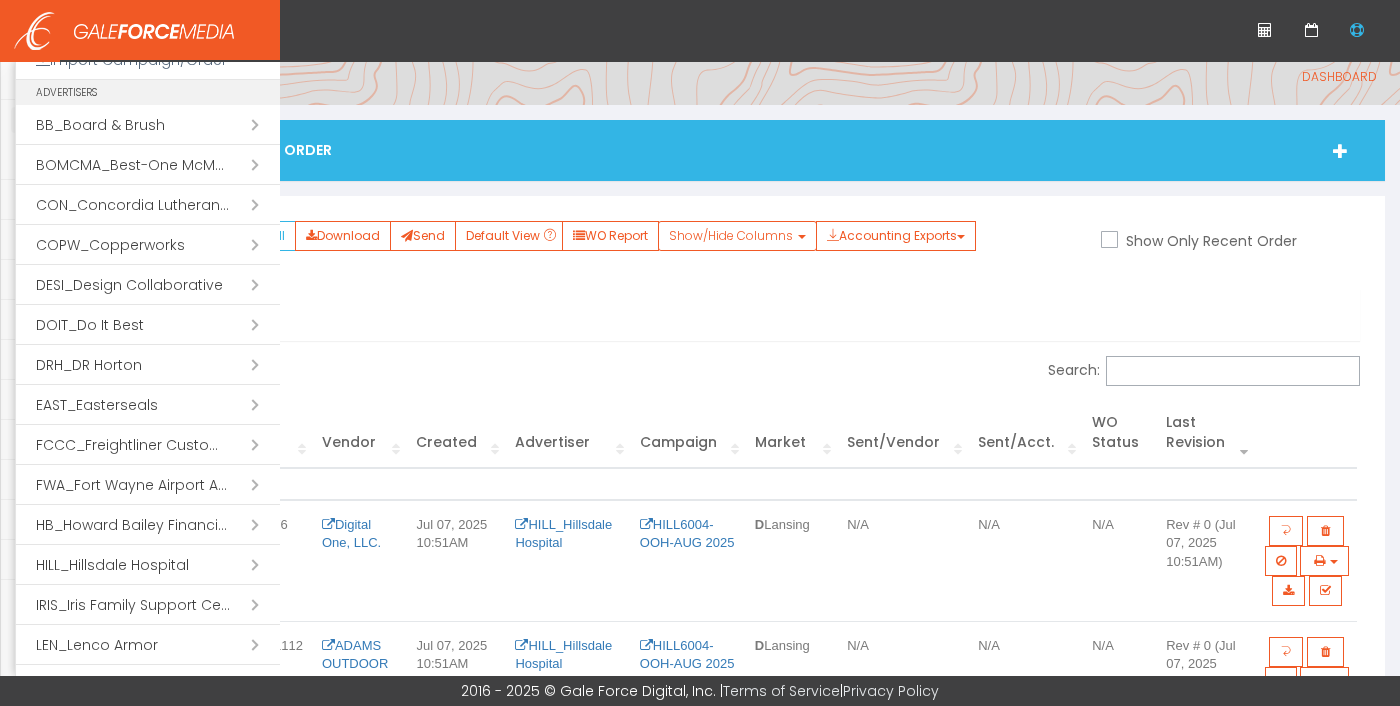 click on "Open submenu (  FWA_Fort Wayne Airport Authority)" at bounding box center (148, 485) 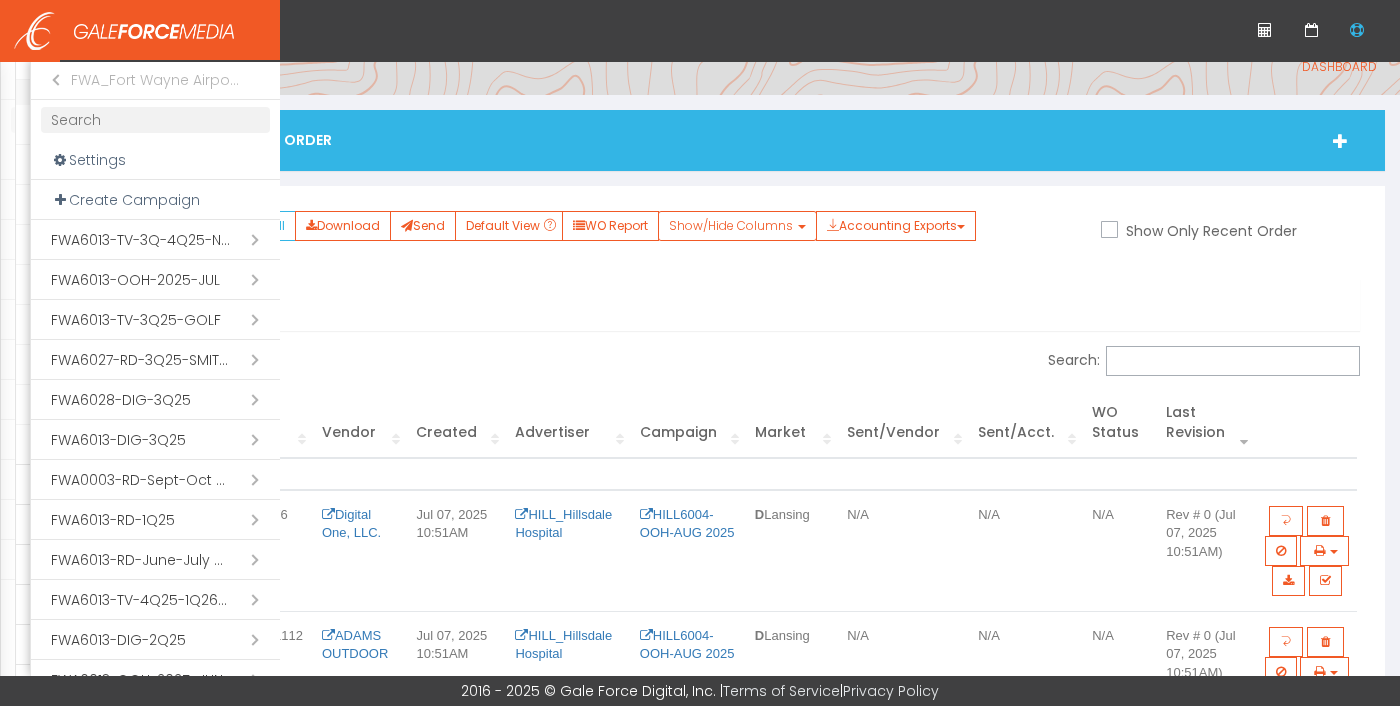 click on "Open submenu (   FWA6013-TV-3Q-[YEAR]-NOTRE DAME)" at bounding box center [155, 240] 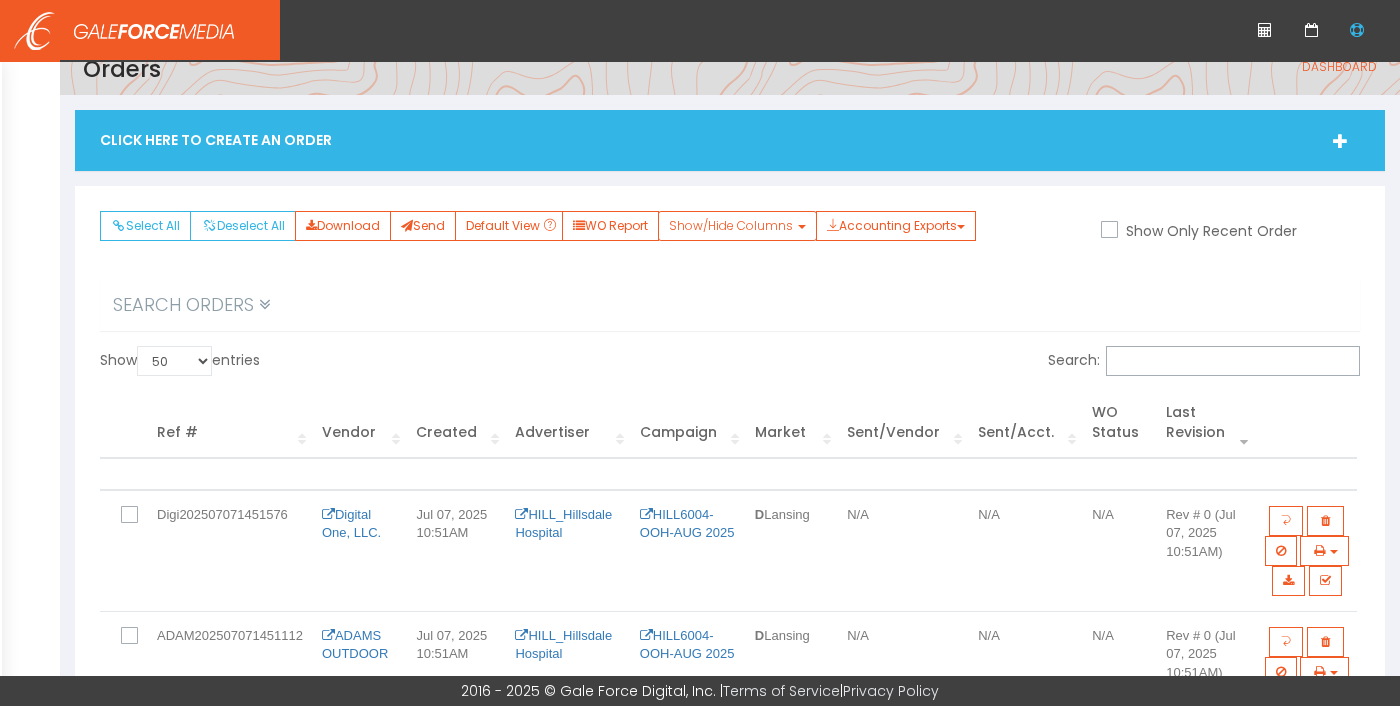 click at bounding box center (700, 353) 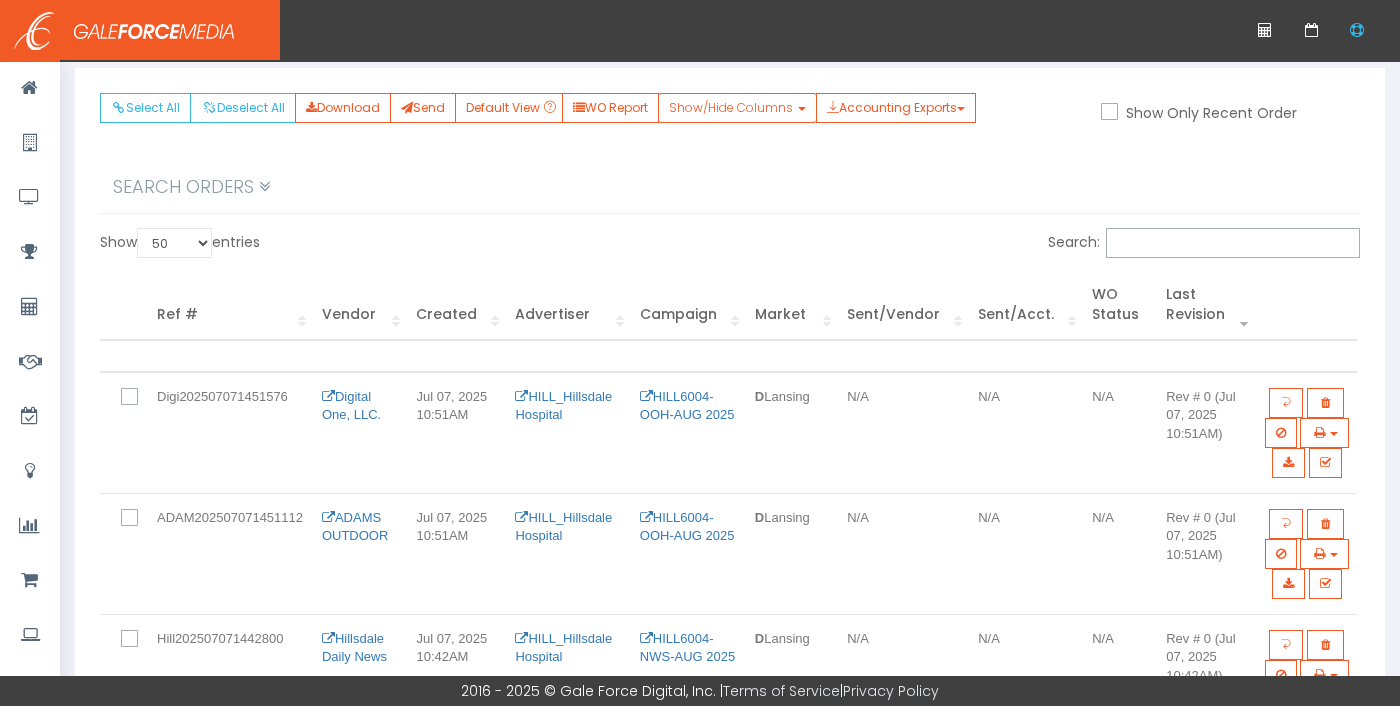 scroll, scrollTop: 0, scrollLeft: 0, axis: both 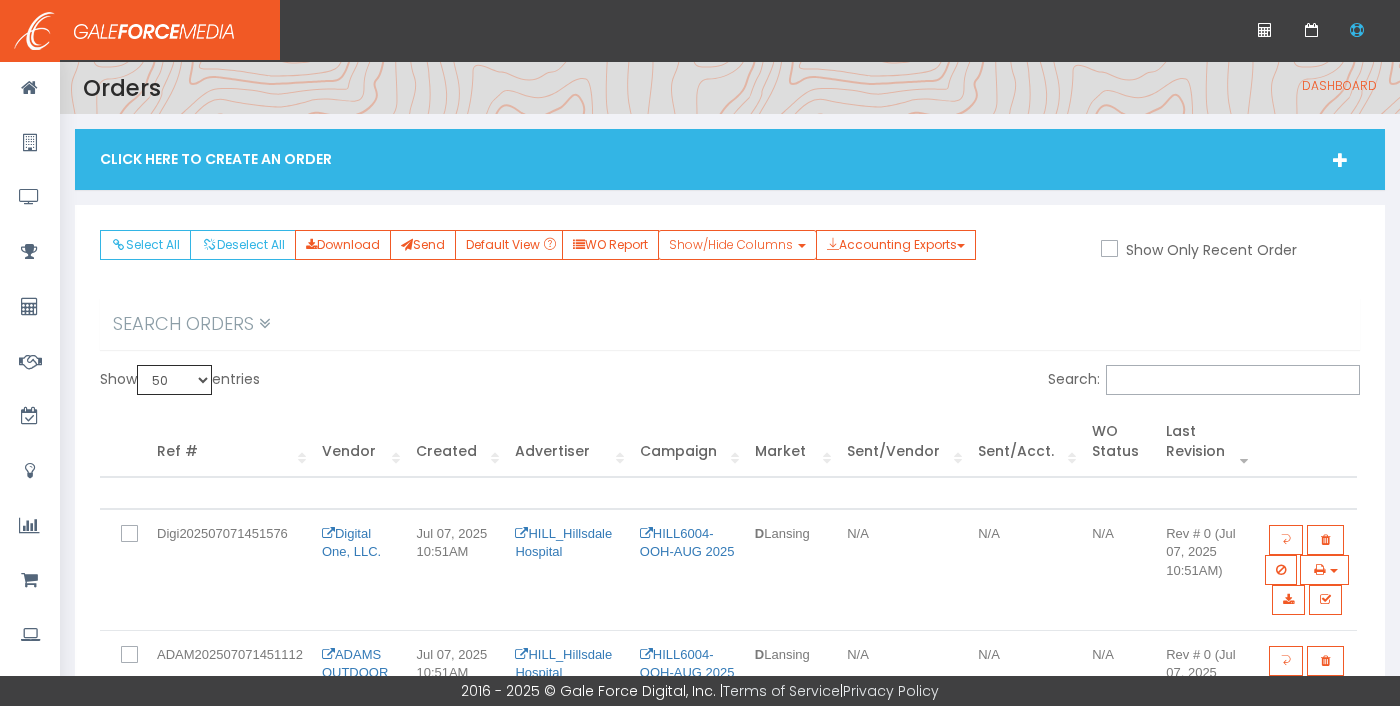 click on "10 25 50 100" at bounding box center [174, 380] 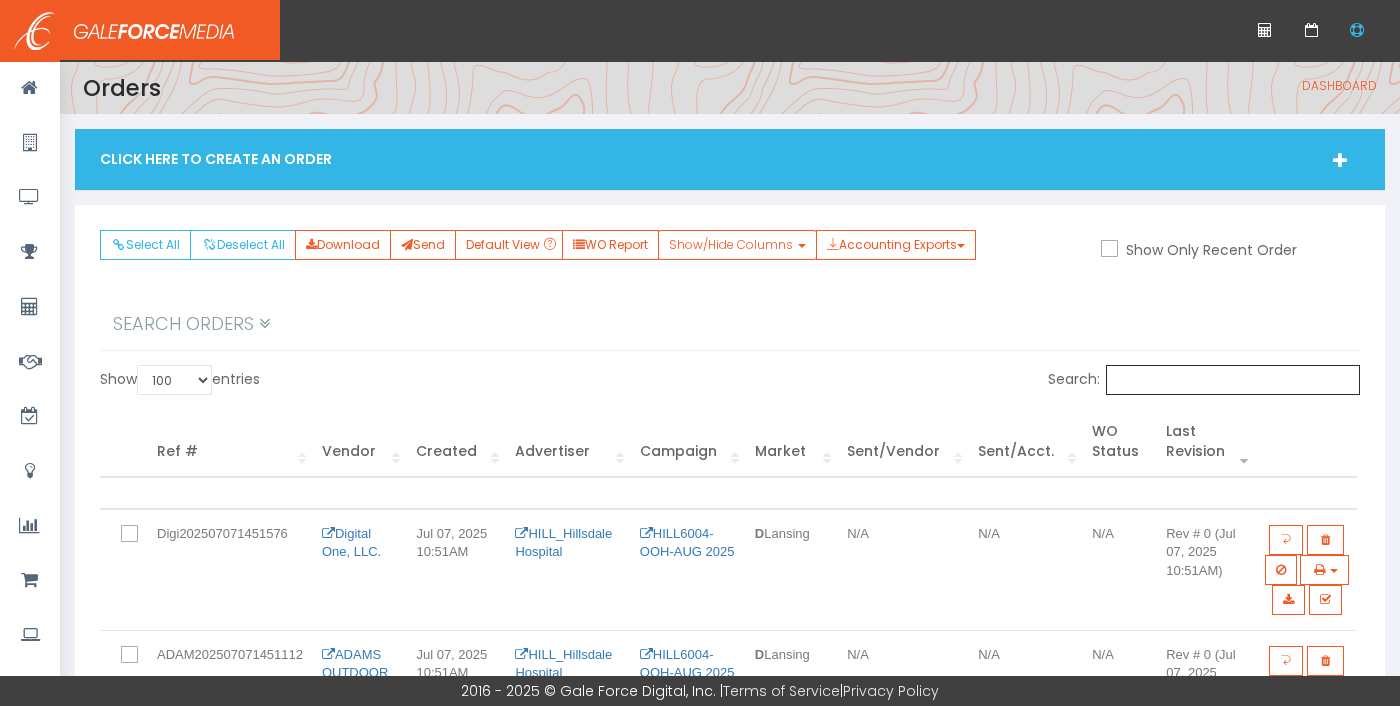 click on "Search:" at bounding box center (1233, 380) 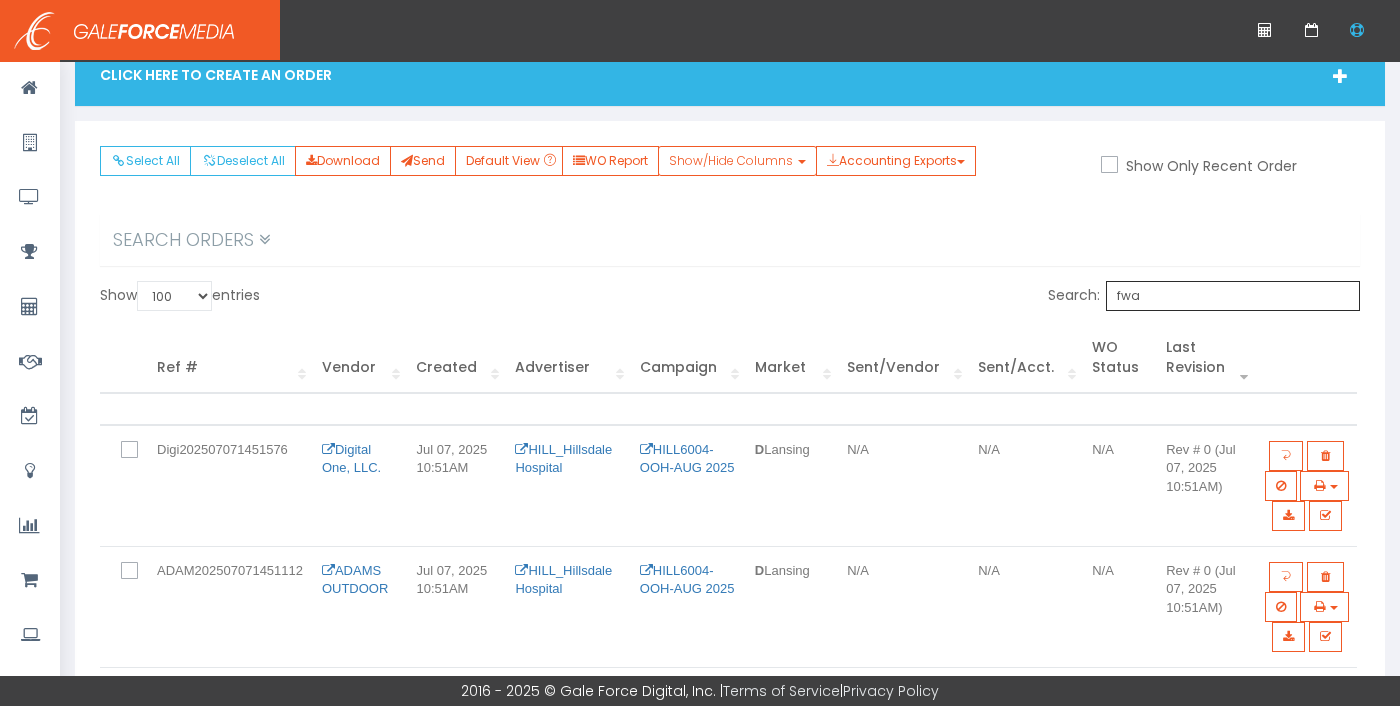 scroll, scrollTop: 0, scrollLeft: 0, axis: both 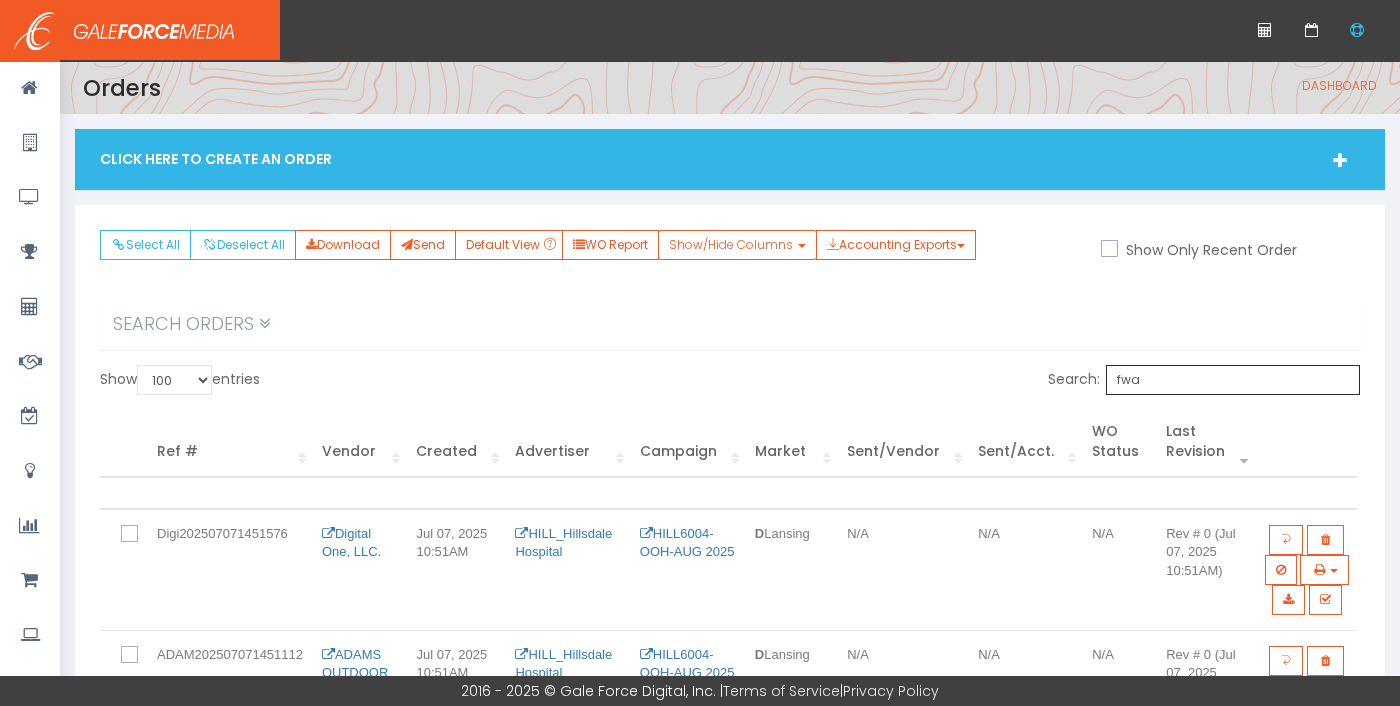 type on "fwa" 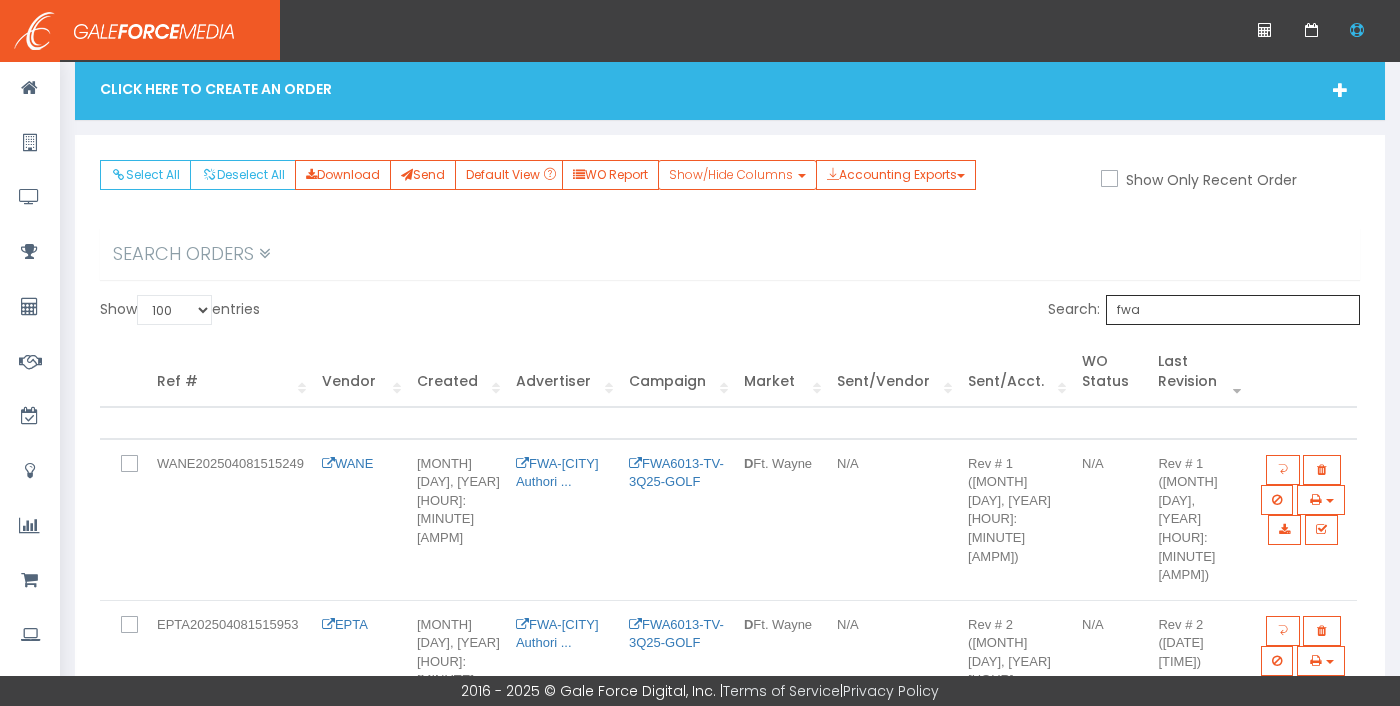 scroll, scrollTop: 78, scrollLeft: 0, axis: vertical 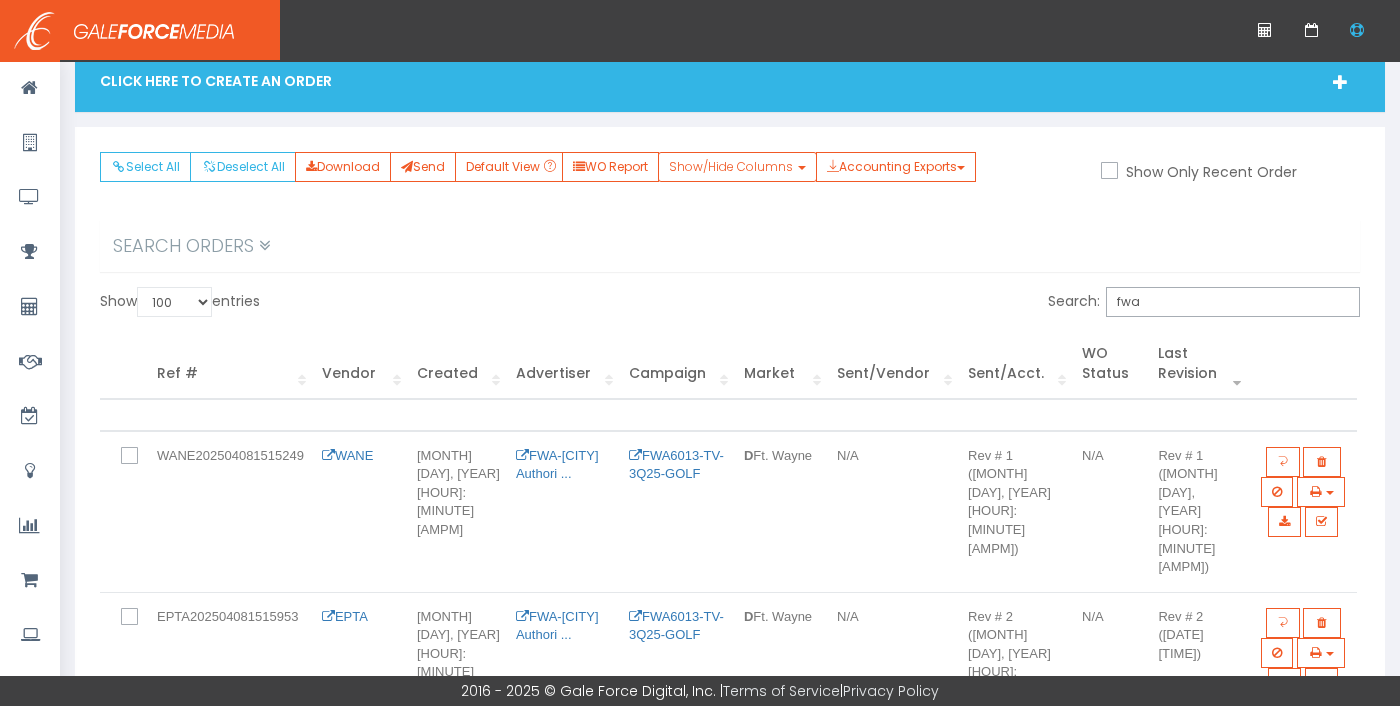 click at bounding box center (141, 457) 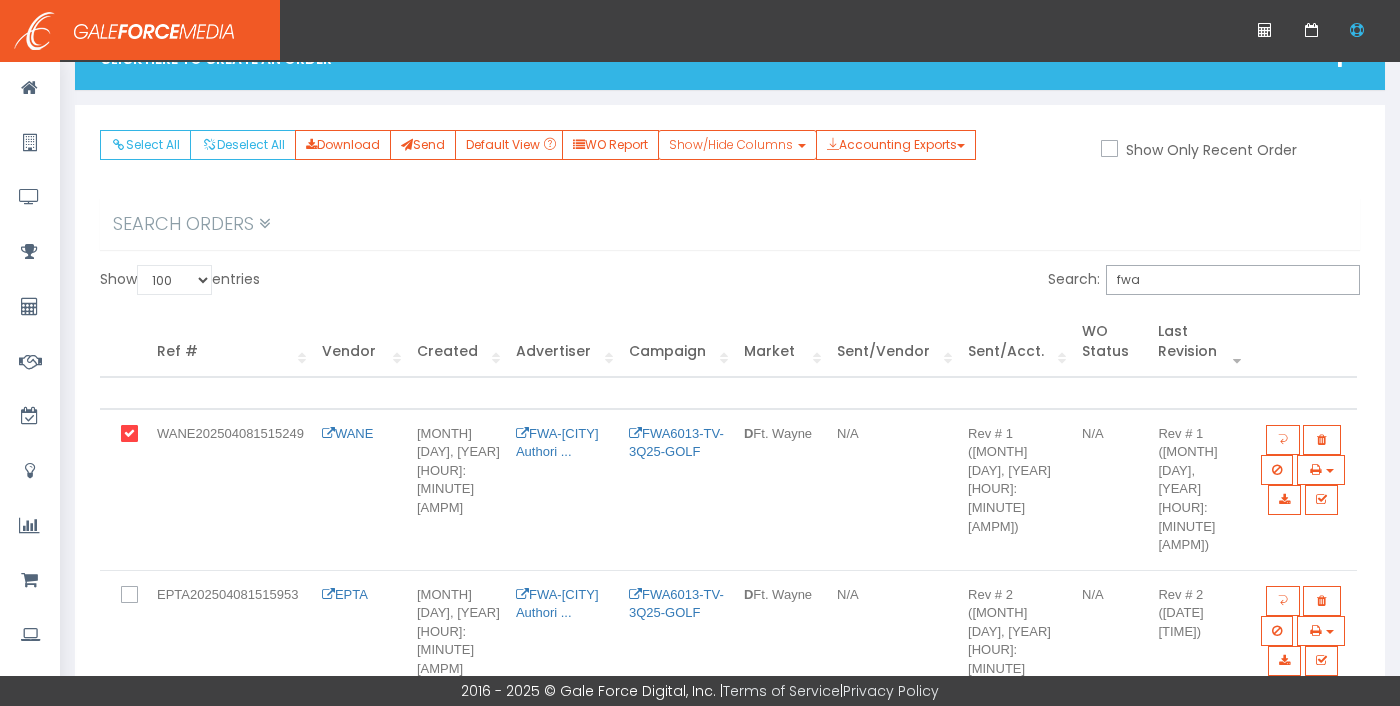 scroll, scrollTop: 114, scrollLeft: 0, axis: vertical 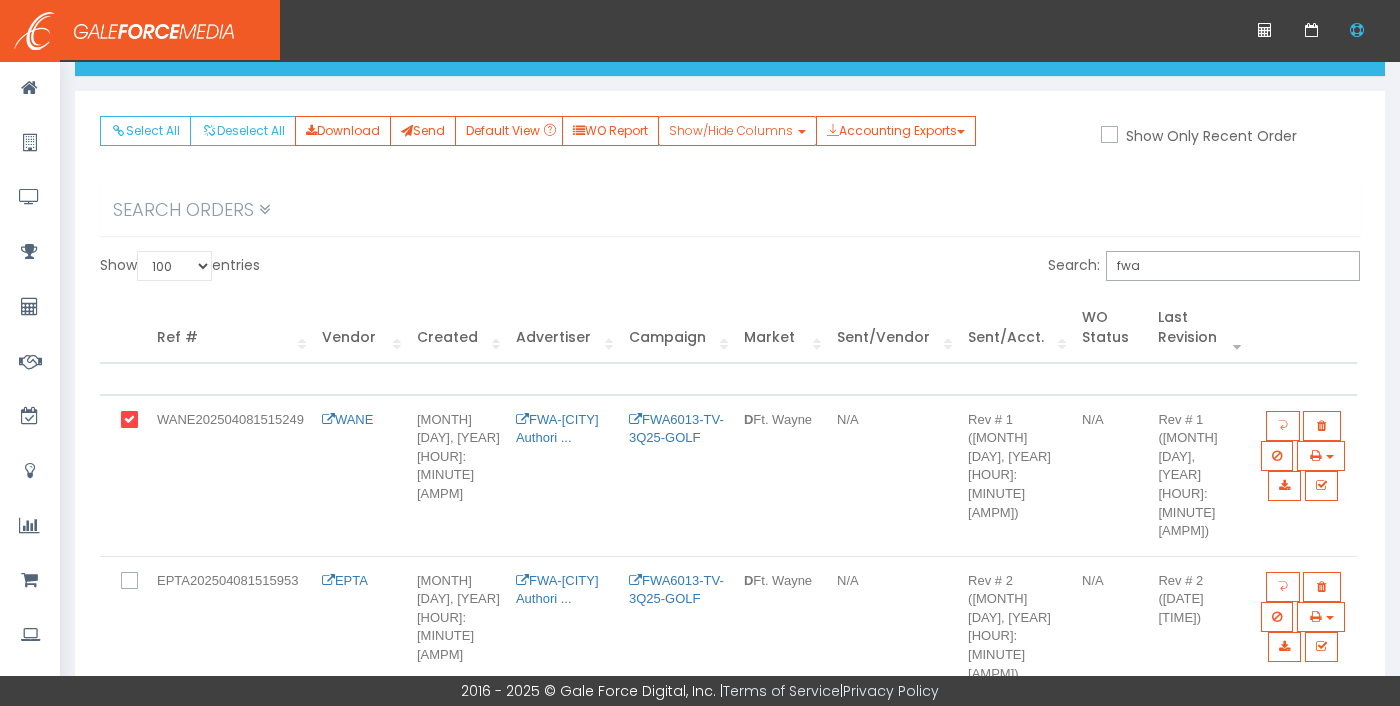 click at bounding box center (134, 427) 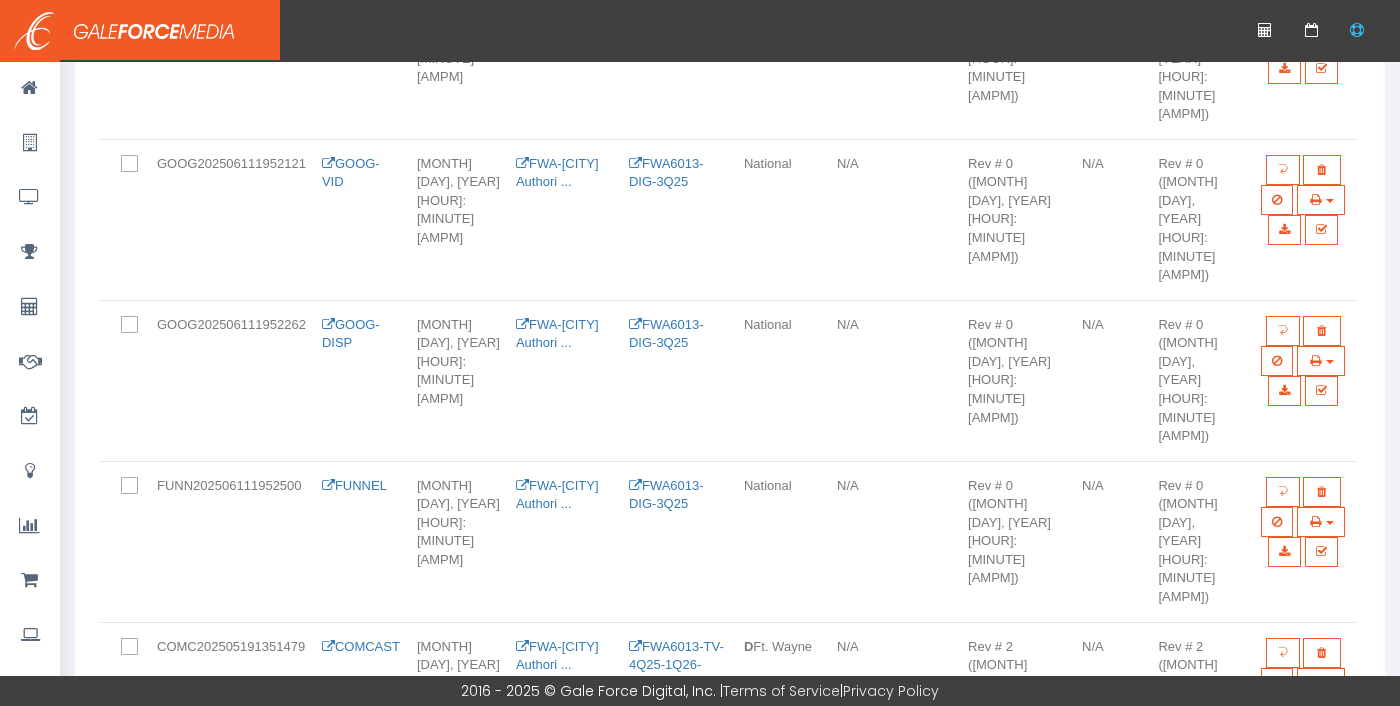 scroll, scrollTop: 1540, scrollLeft: 0, axis: vertical 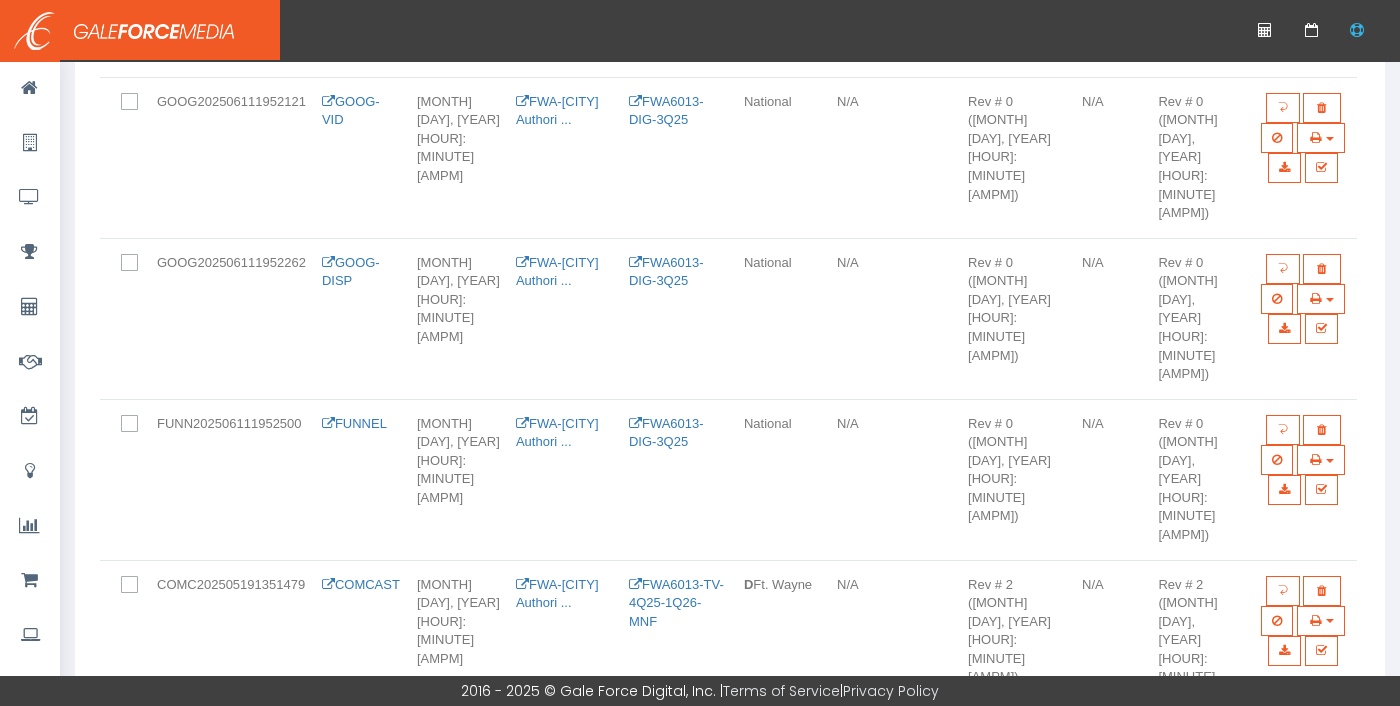 click at bounding box center [134, 753] 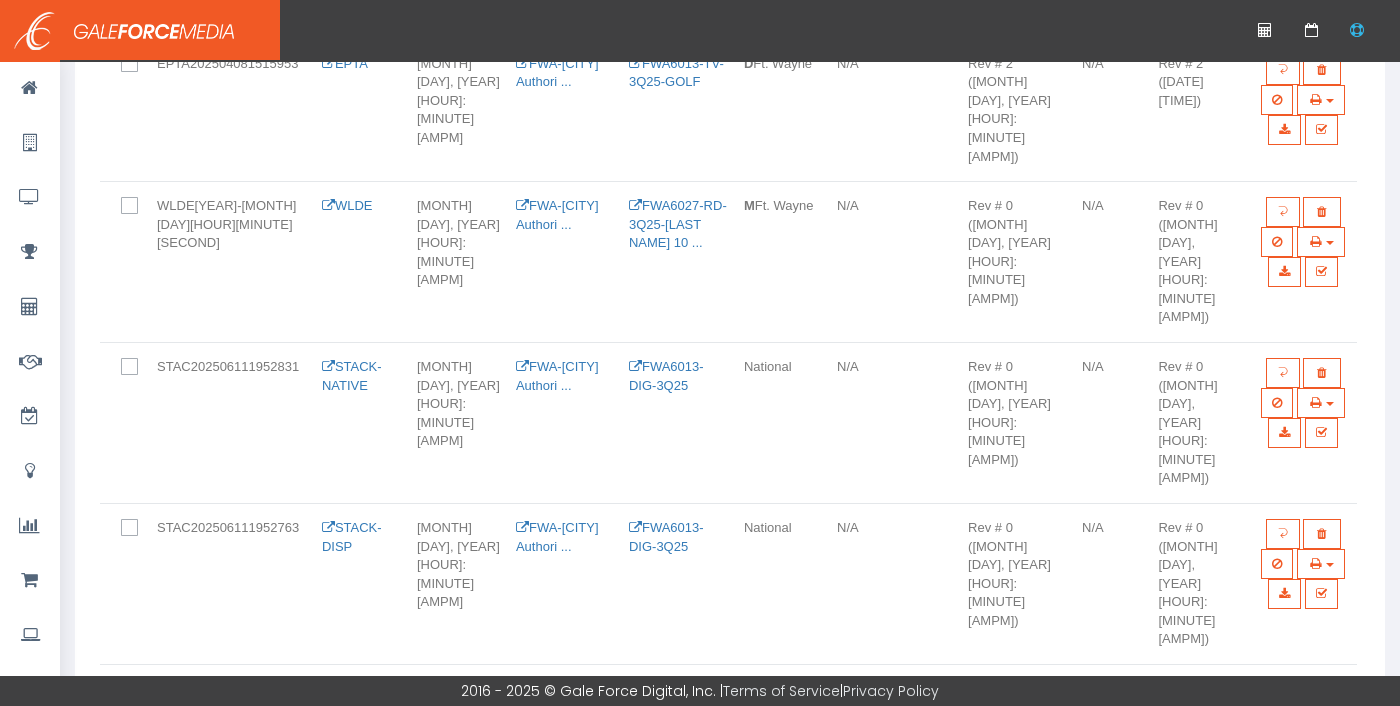 scroll, scrollTop: 616, scrollLeft: 0, axis: vertical 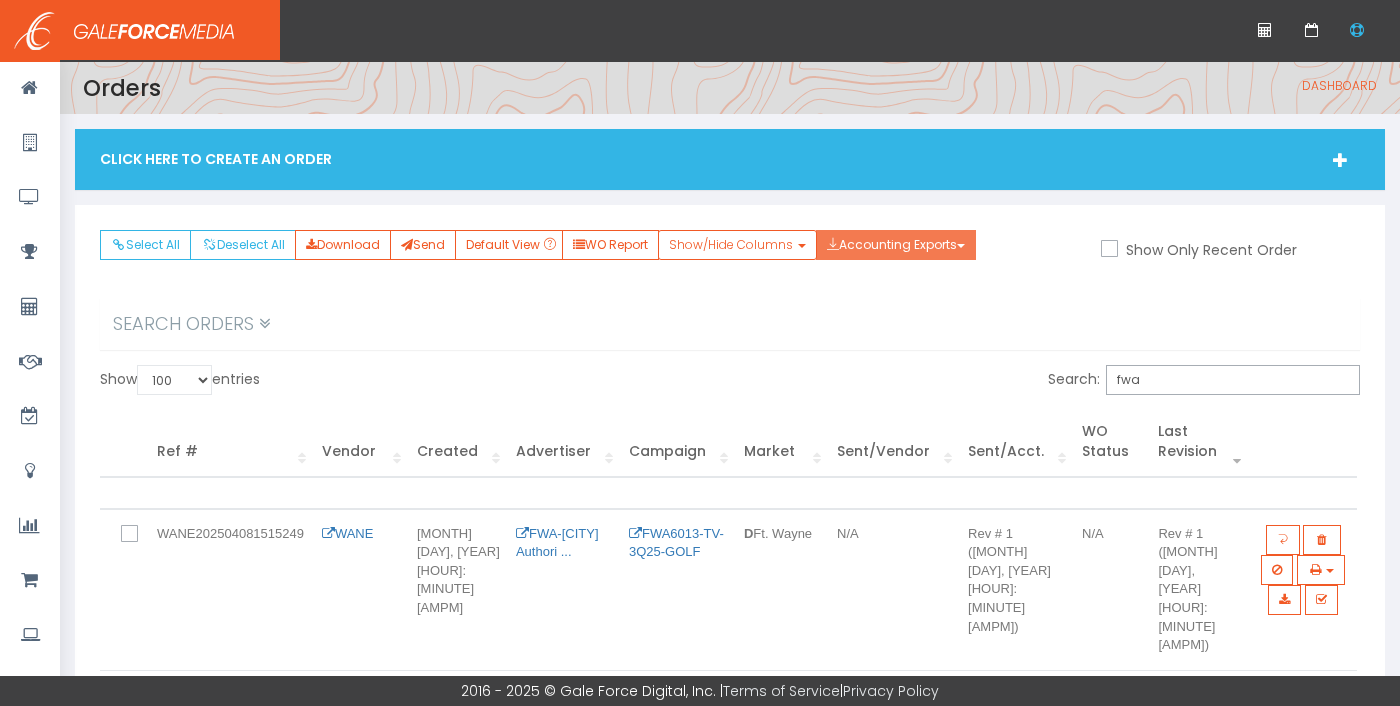 click on "Accounting Exports" at bounding box center [896, 245] 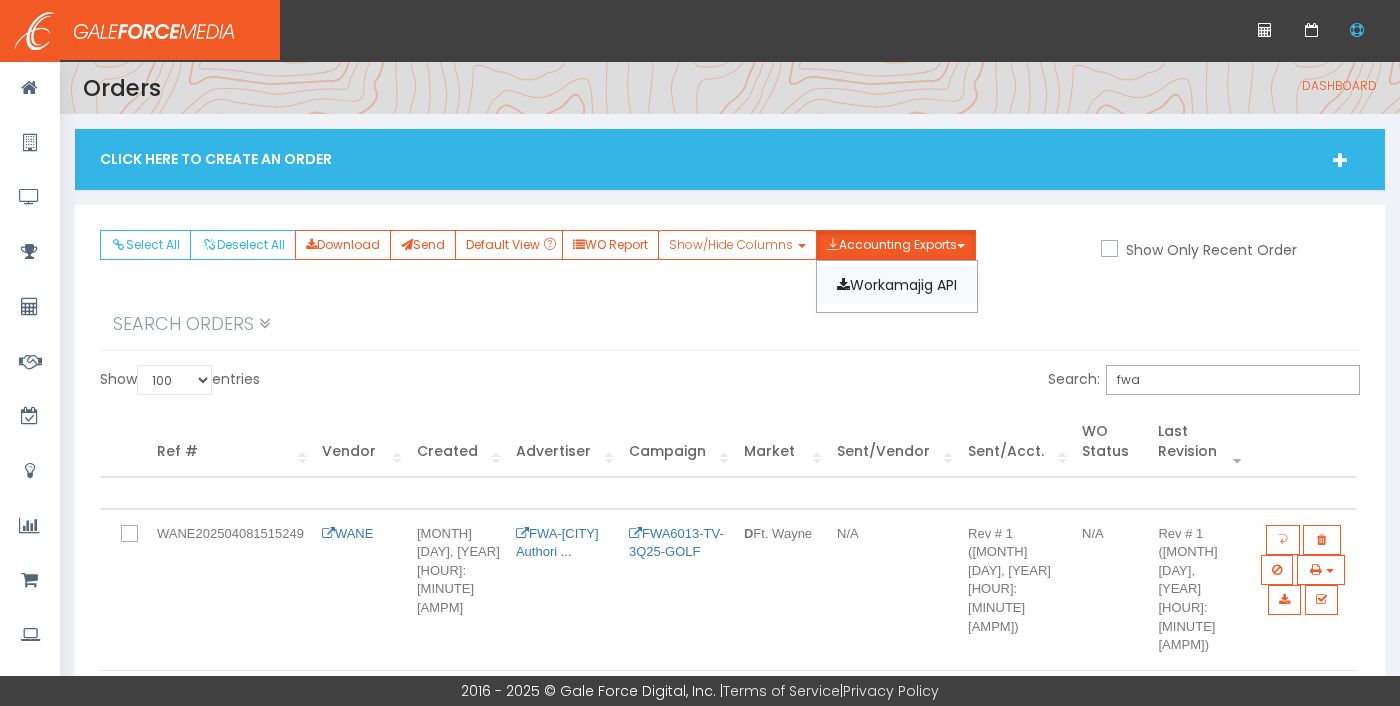 click on "Workamajig API" at bounding box center [897, 285] 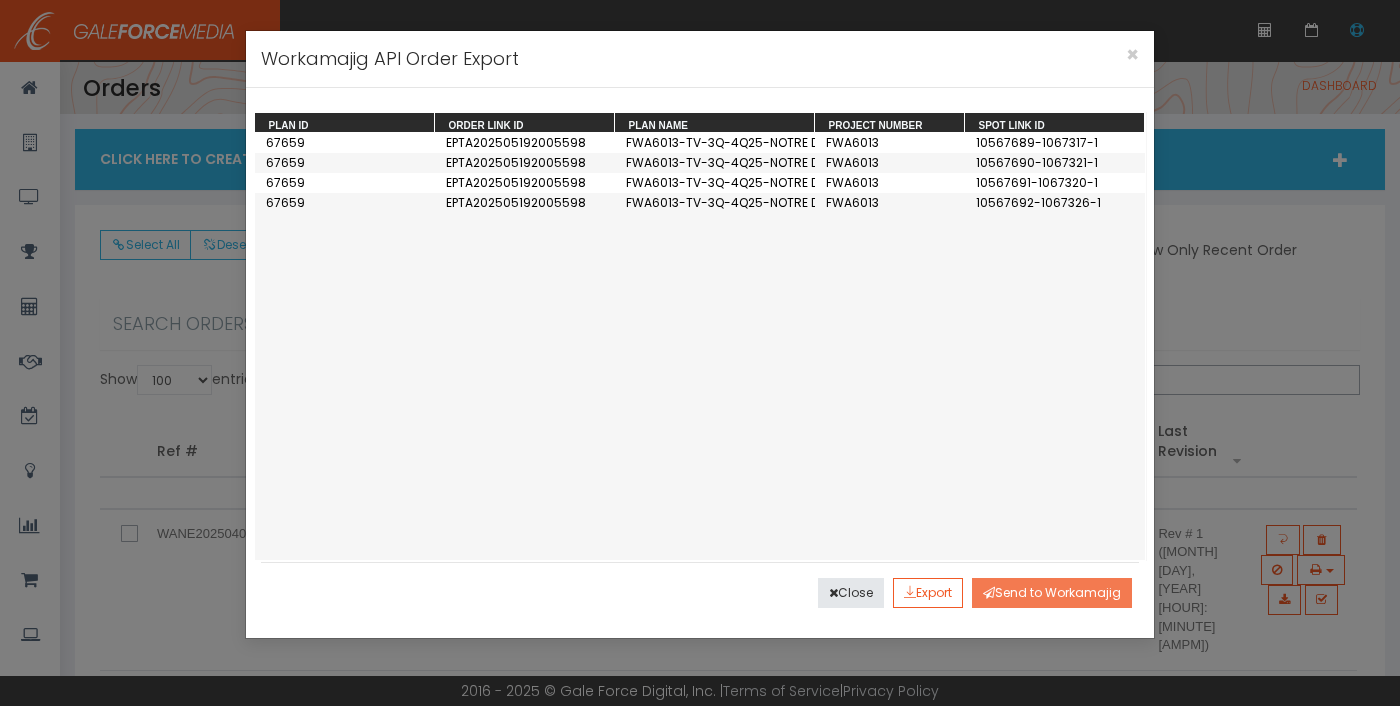 click on "Send to Workamajig" at bounding box center (1052, 593) 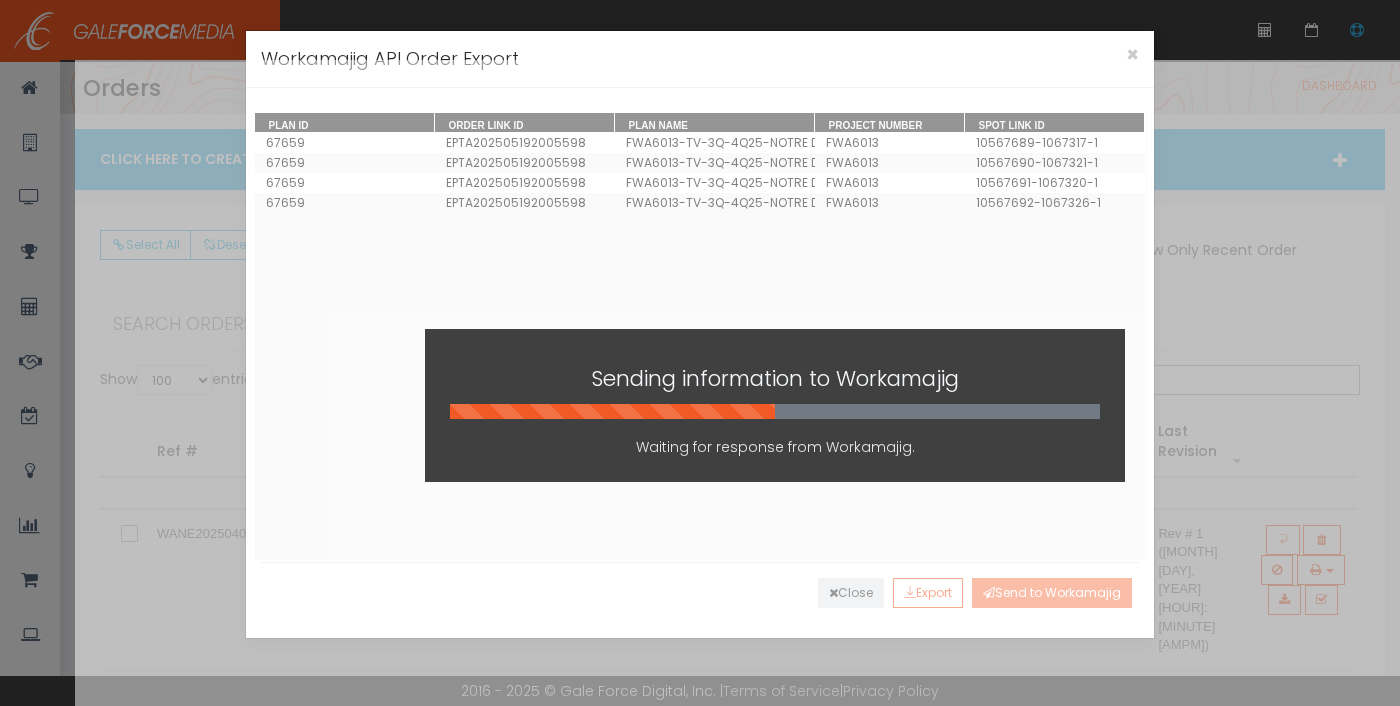 scroll, scrollTop: 1, scrollLeft: 0, axis: vertical 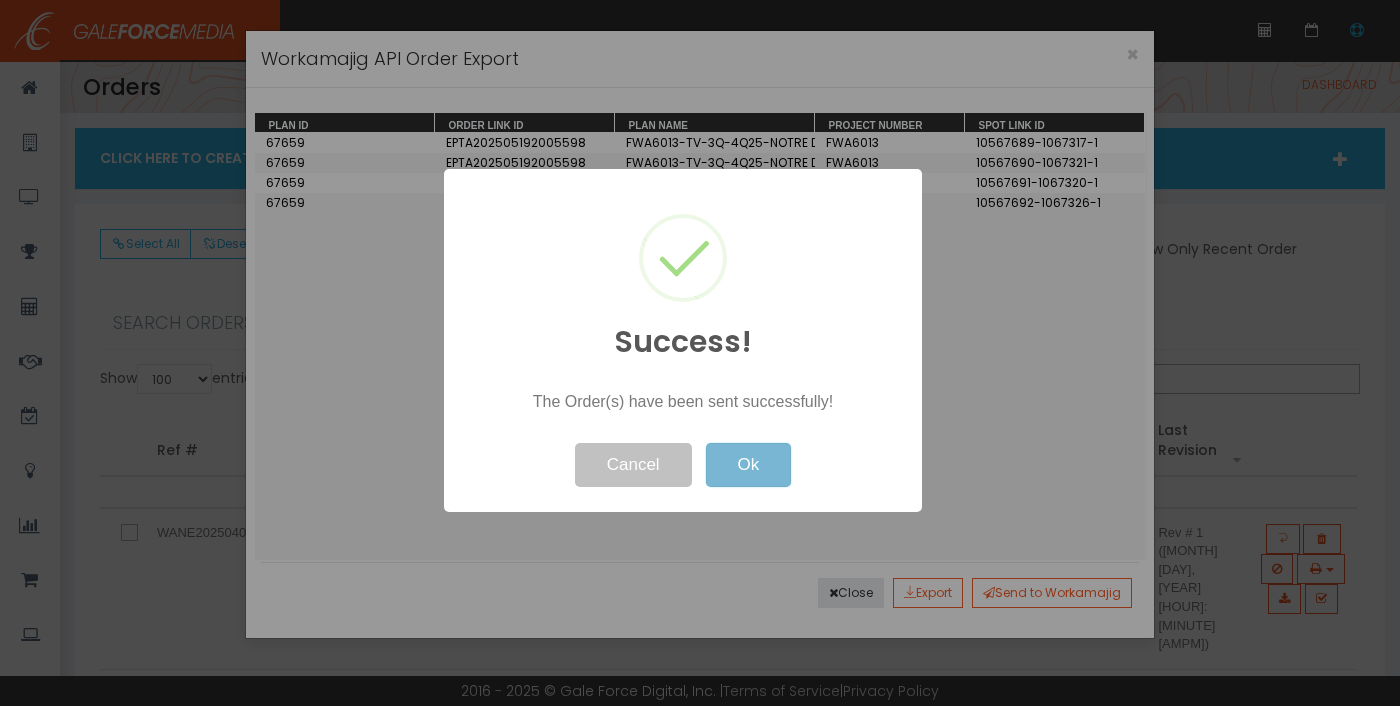 click on "Ok" at bounding box center [749, 465] 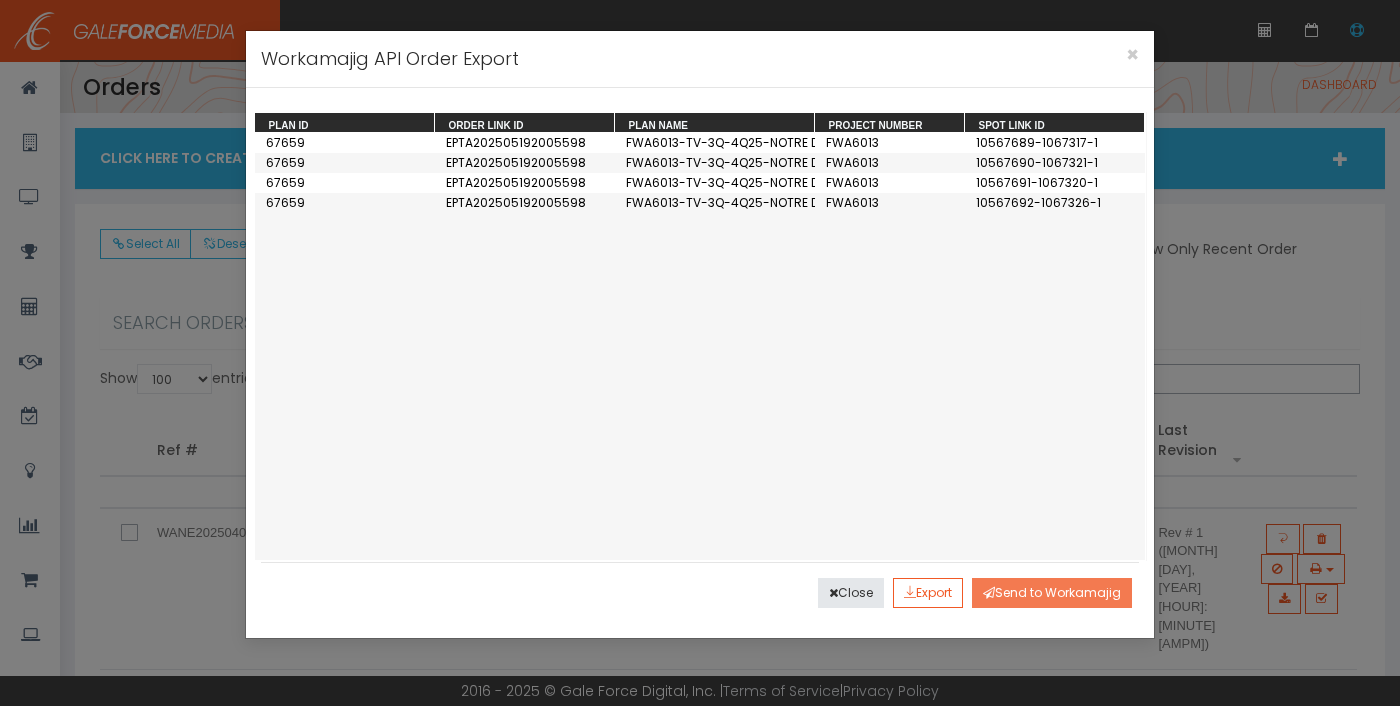 type 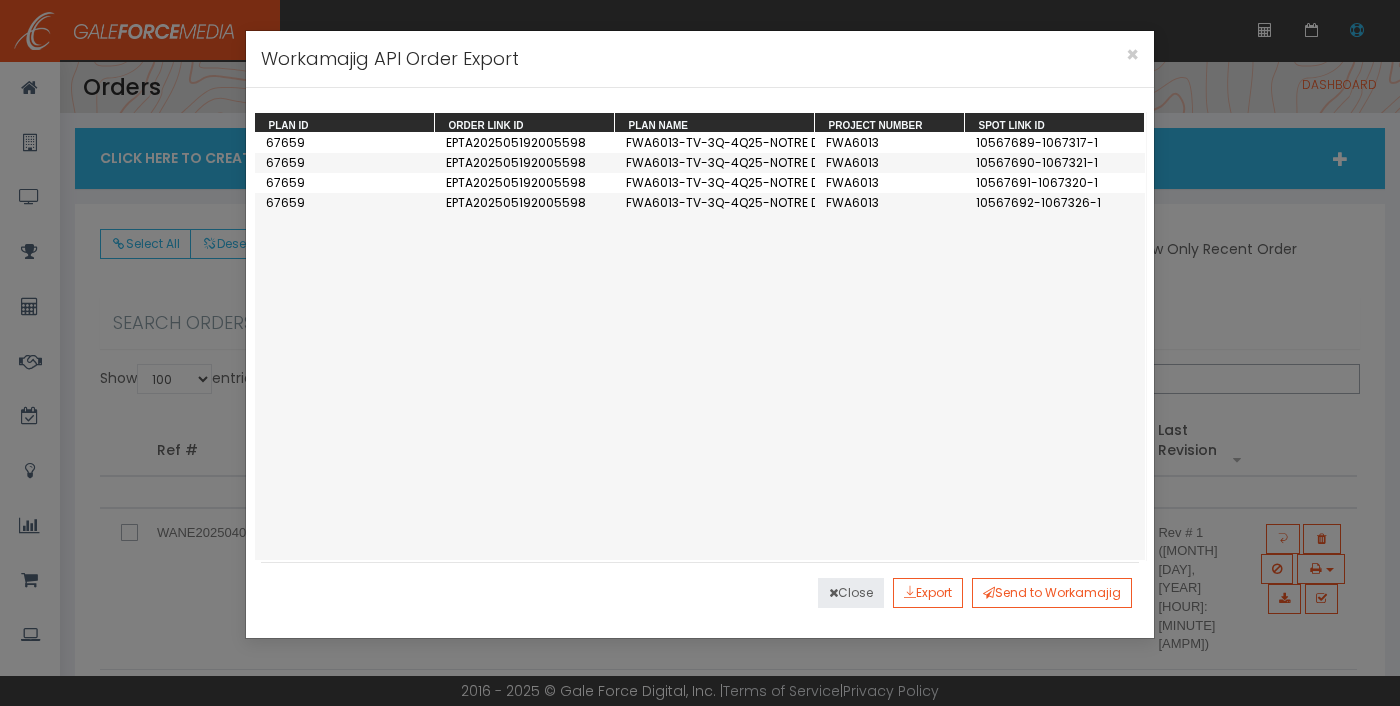 click on "Close" at bounding box center [851, 593] 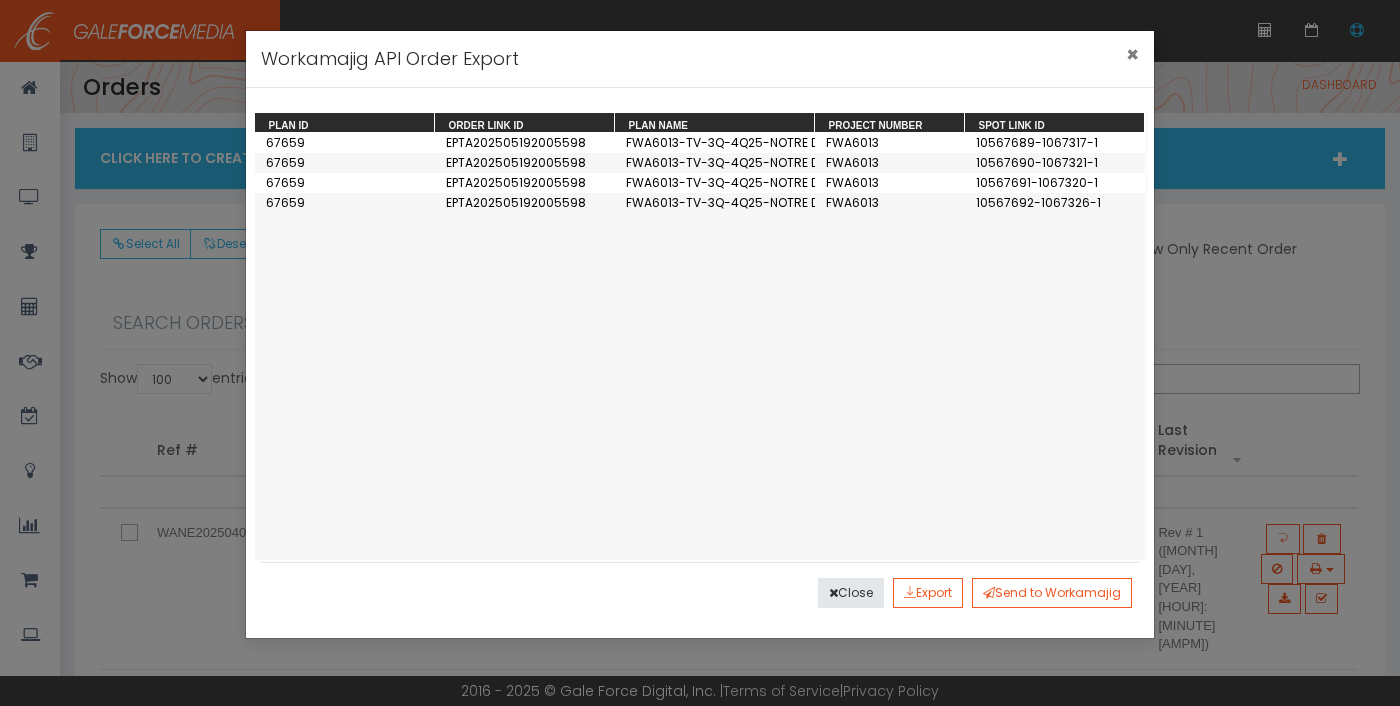 click on "×" at bounding box center [1132, 54] 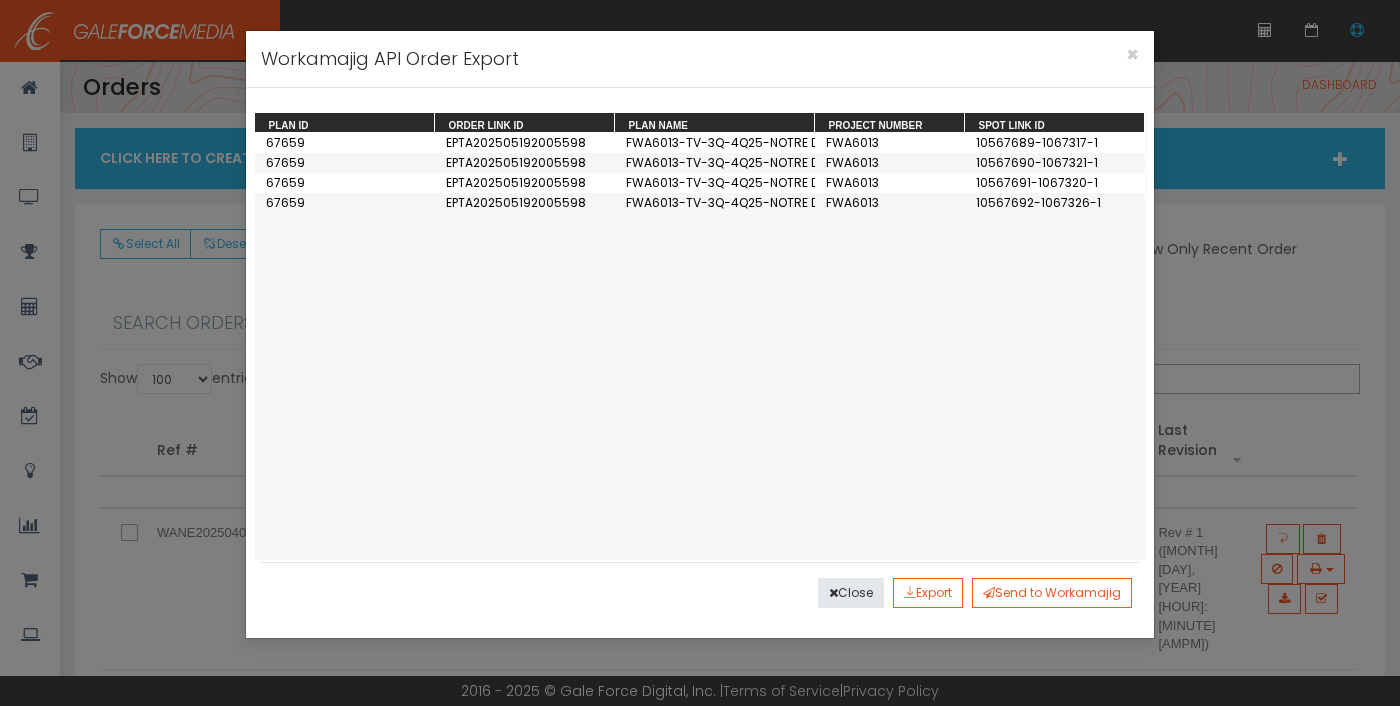 click on "×
Workamajig API Order Export
Highlighted "Gross" field have been altered by applying a Client Gross percentage, for more info check columns "Client Gross %" and "Client Gross Applied".
Commission % field, is populated by the % set in the advertiser, accounting tab (only for lines with Highlighted "Gross" field).
Drag here to set row groups Drag here to set column labels
Plan ID                                                    Order Link ID" at bounding box center [700, 353] 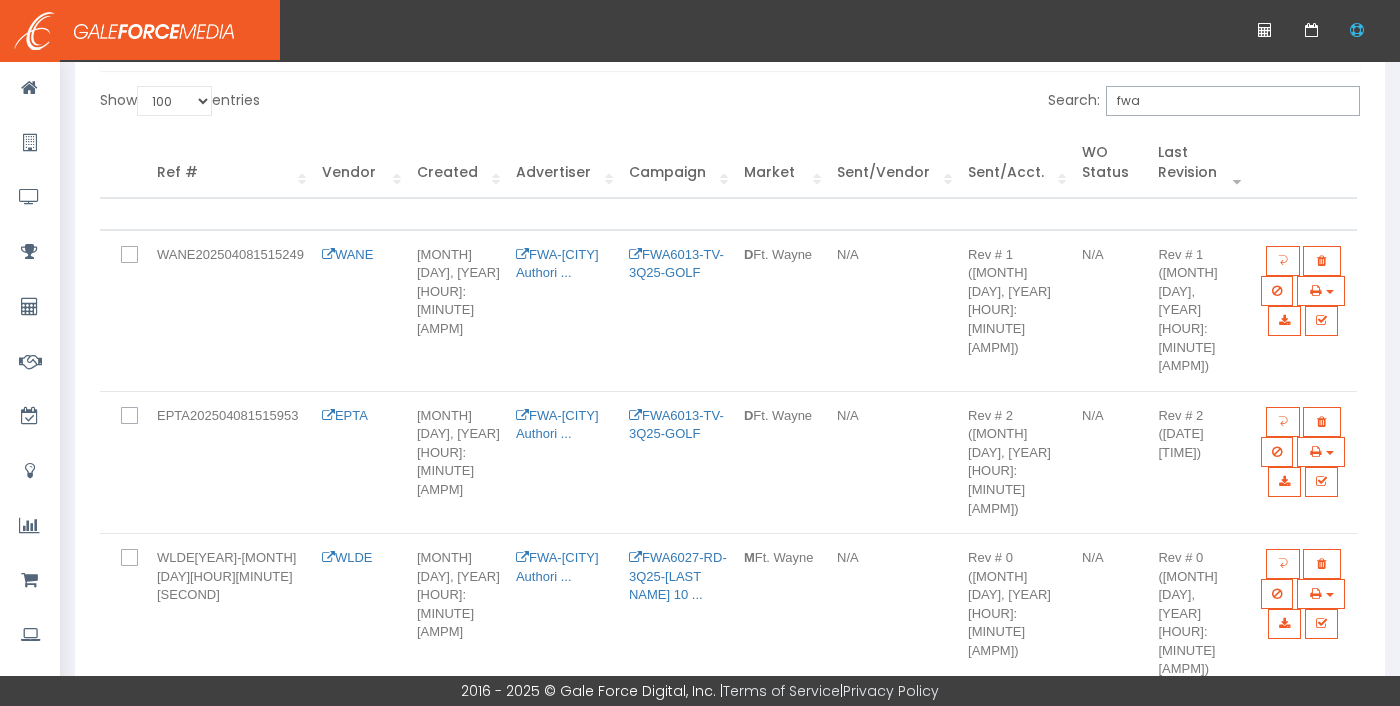 scroll, scrollTop: 167, scrollLeft: 0, axis: vertical 